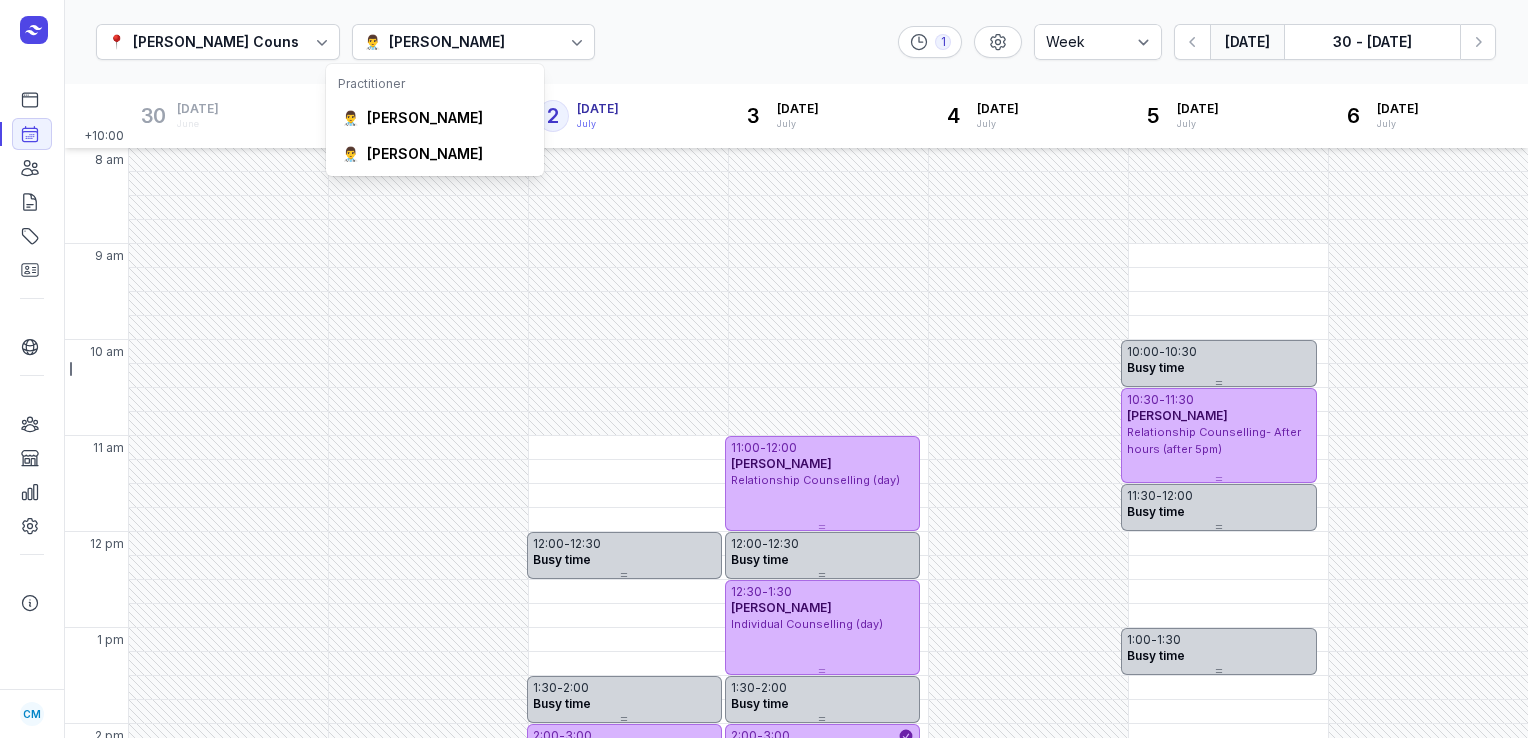 select on "week" 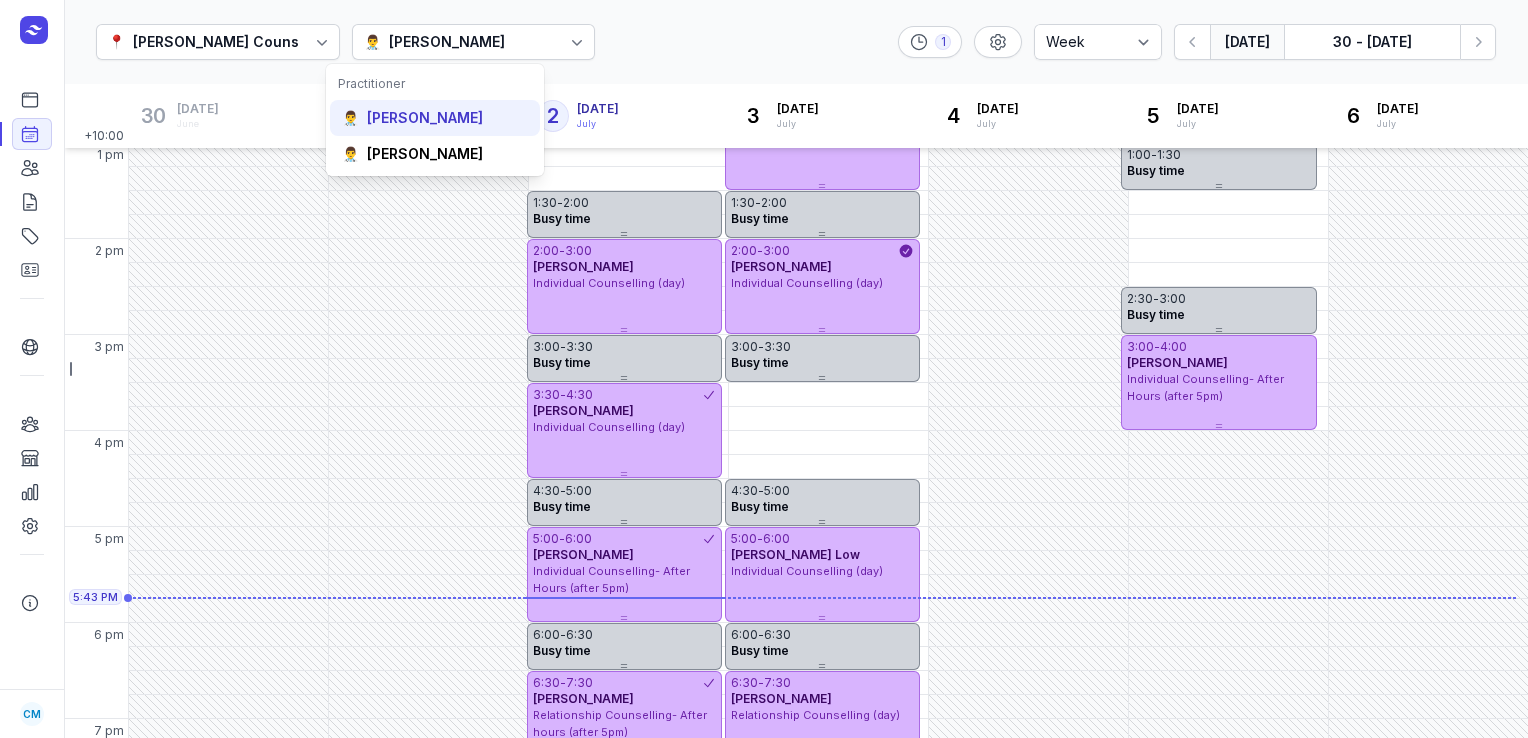 click on "[PERSON_NAME]" at bounding box center [425, 118] 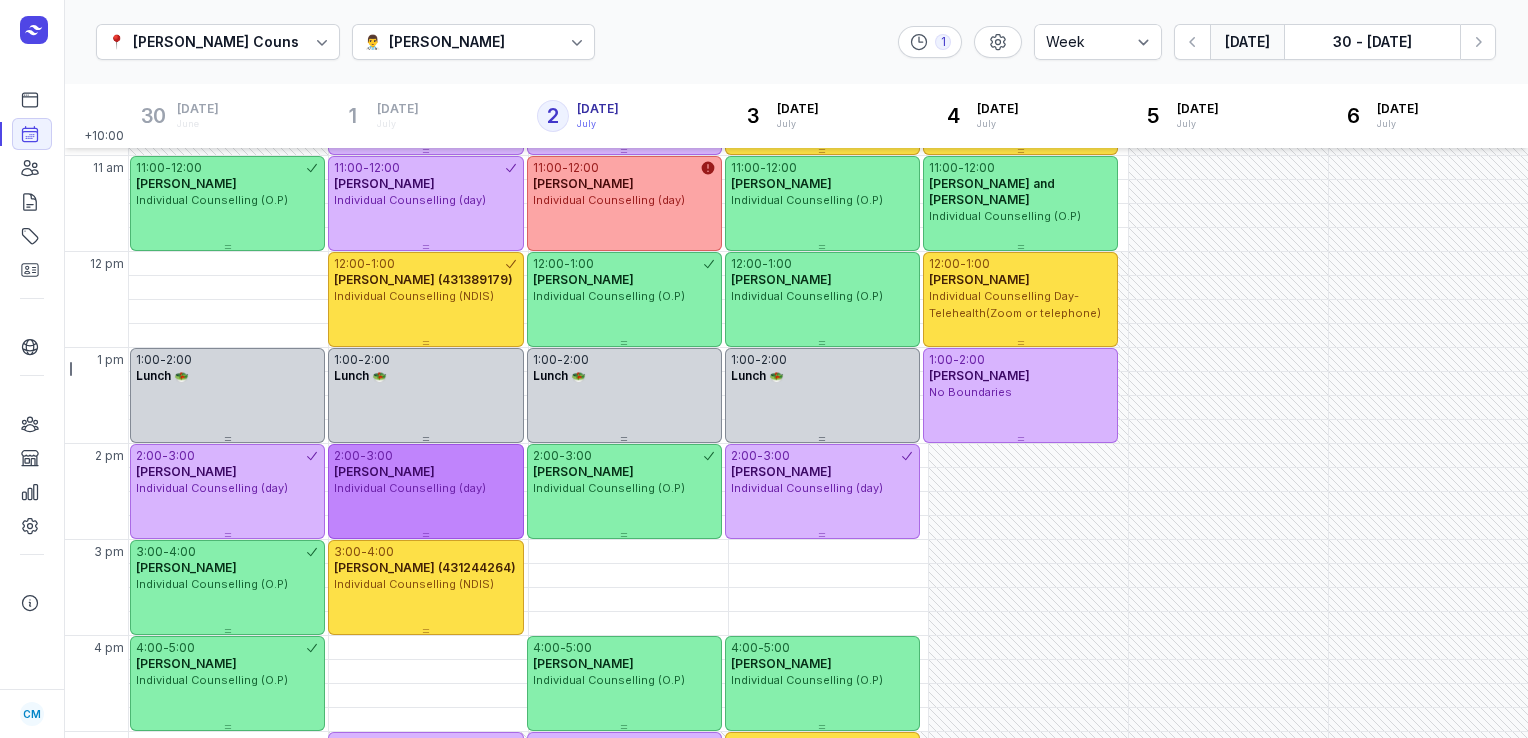 scroll, scrollTop: 271, scrollLeft: 0, axis: vertical 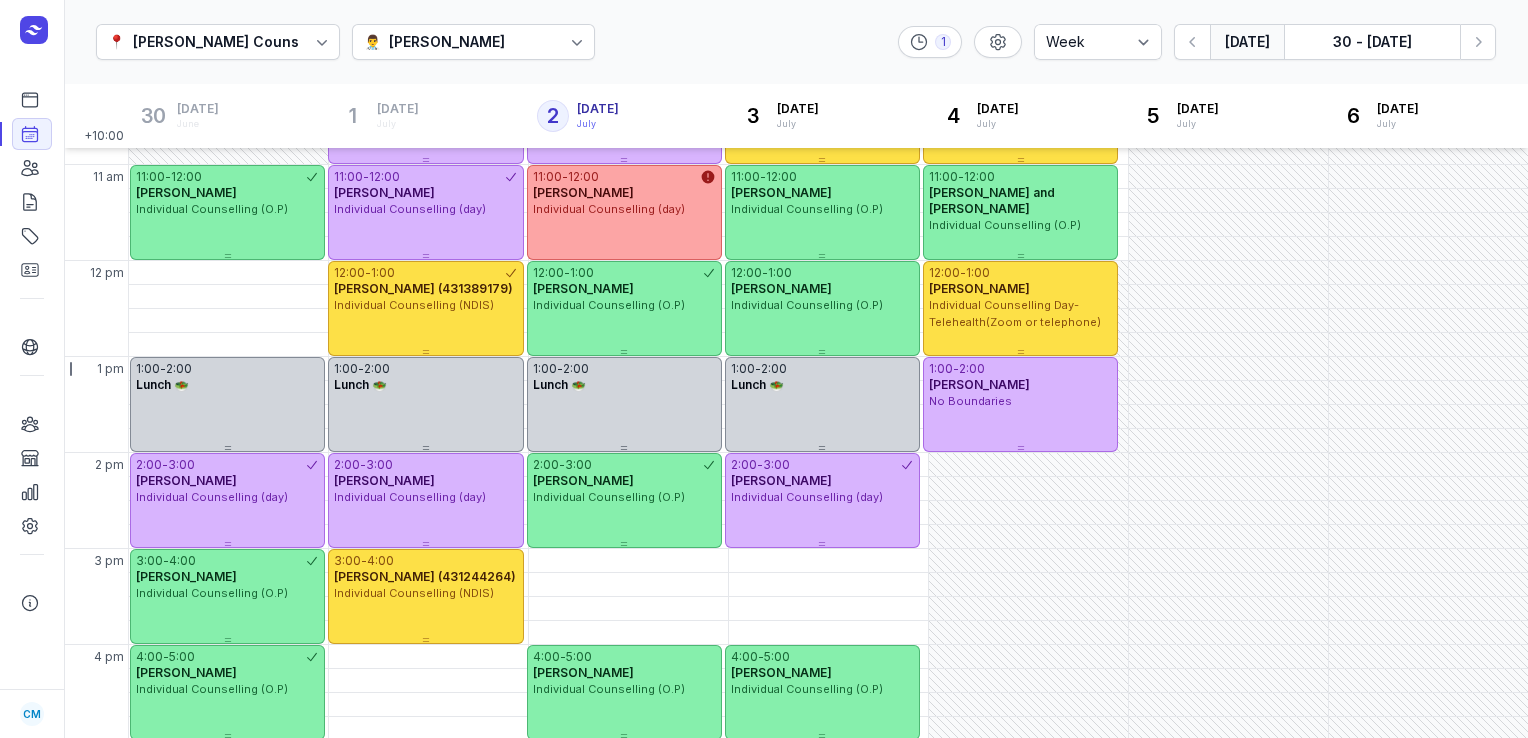 click on "[DATE]" at bounding box center (1247, 42) 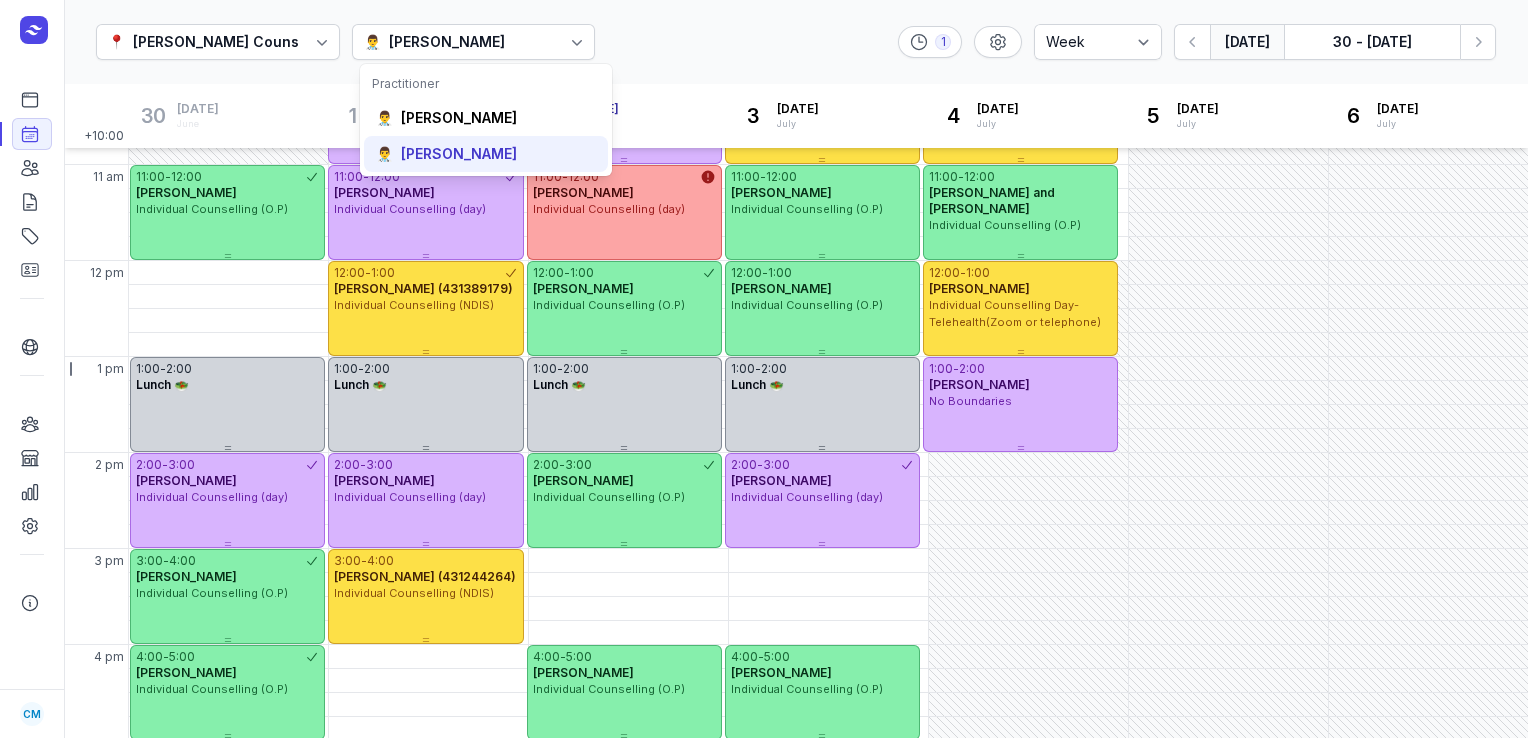 click on "👨‍⚕️ [PERSON_NAME]" 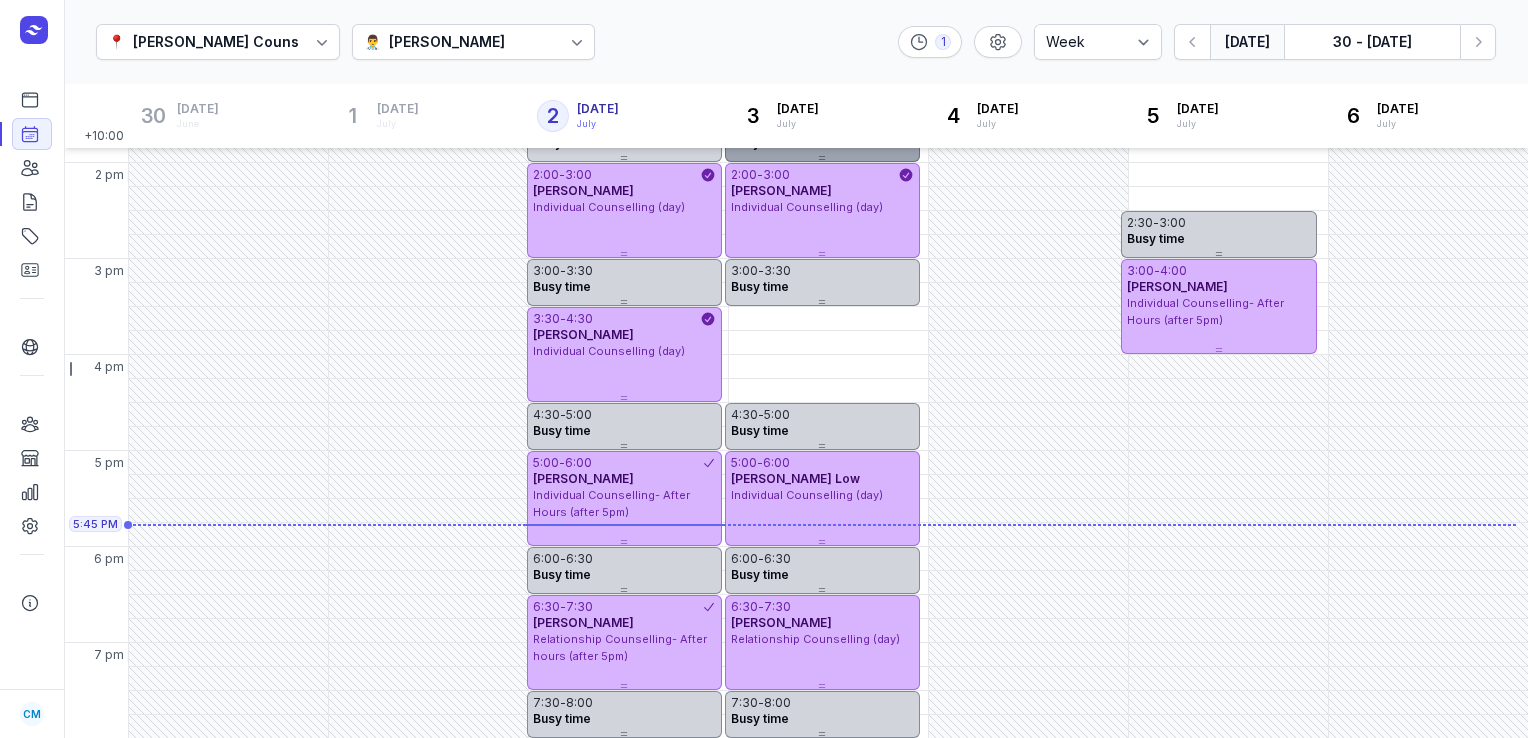 scroll, scrollTop: 560, scrollLeft: 0, axis: vertical 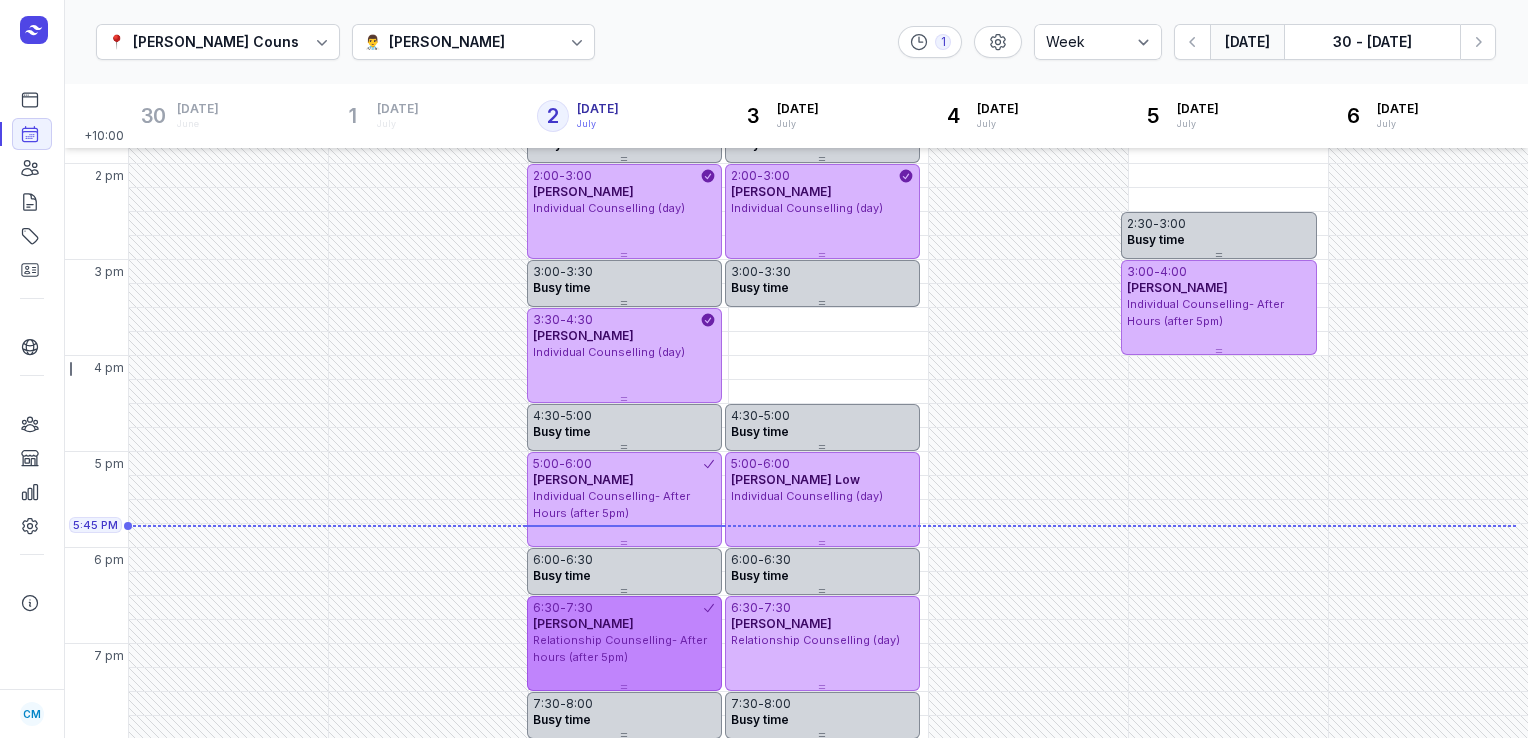 click on "[PERSON_NAME]" at bounding box center [624, 624] 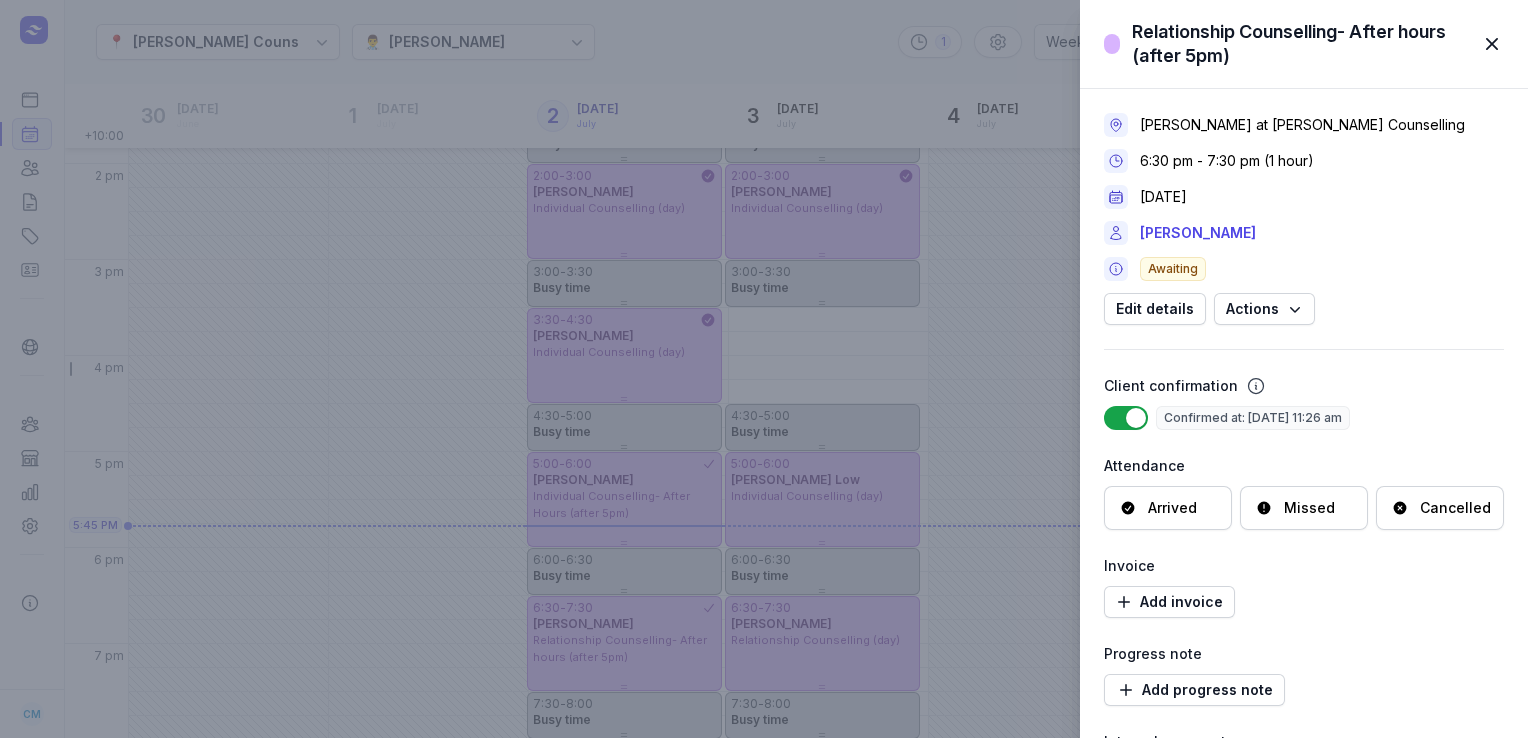 click on "Missed" at bounding box center [1304, 508] 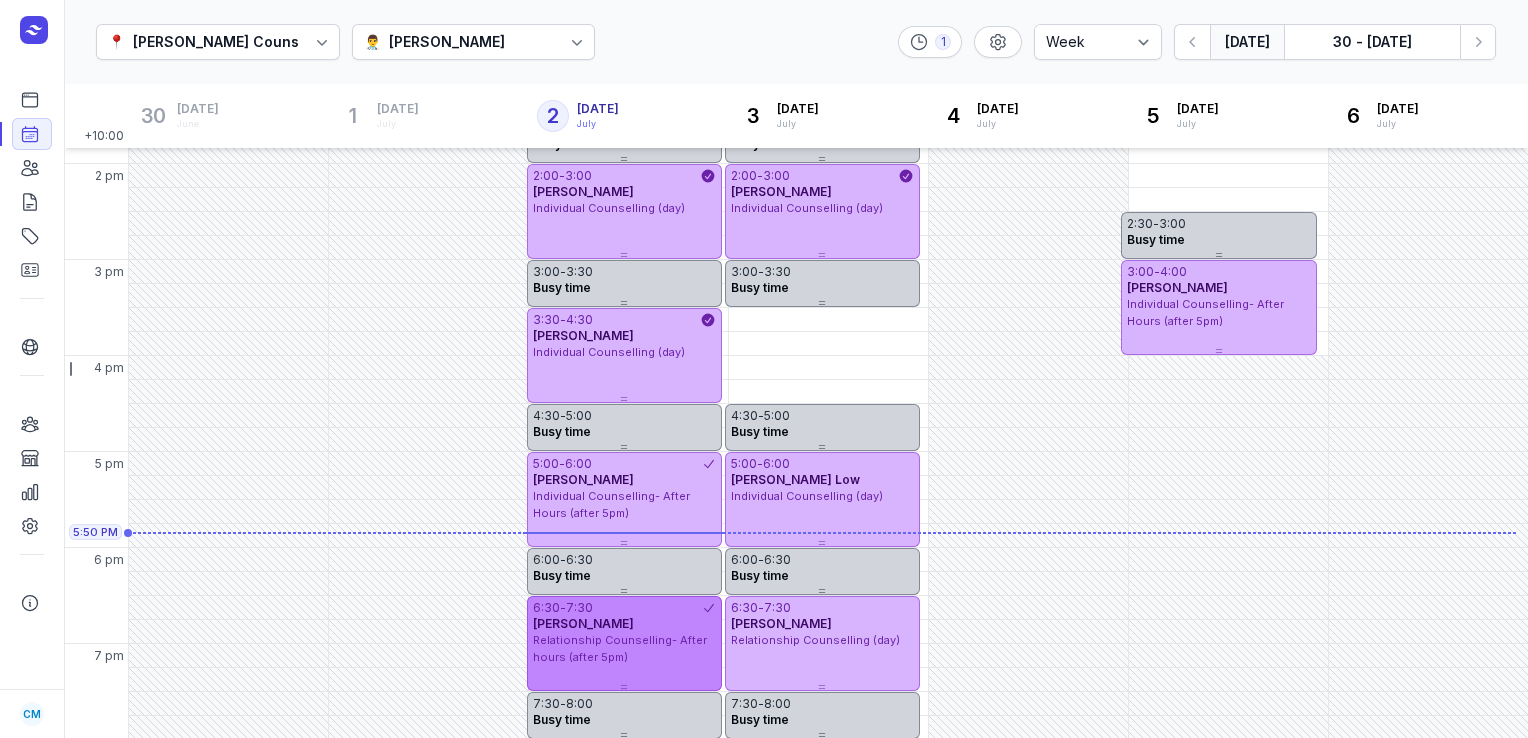 click on "7:30" at bounding box center [579, 608] 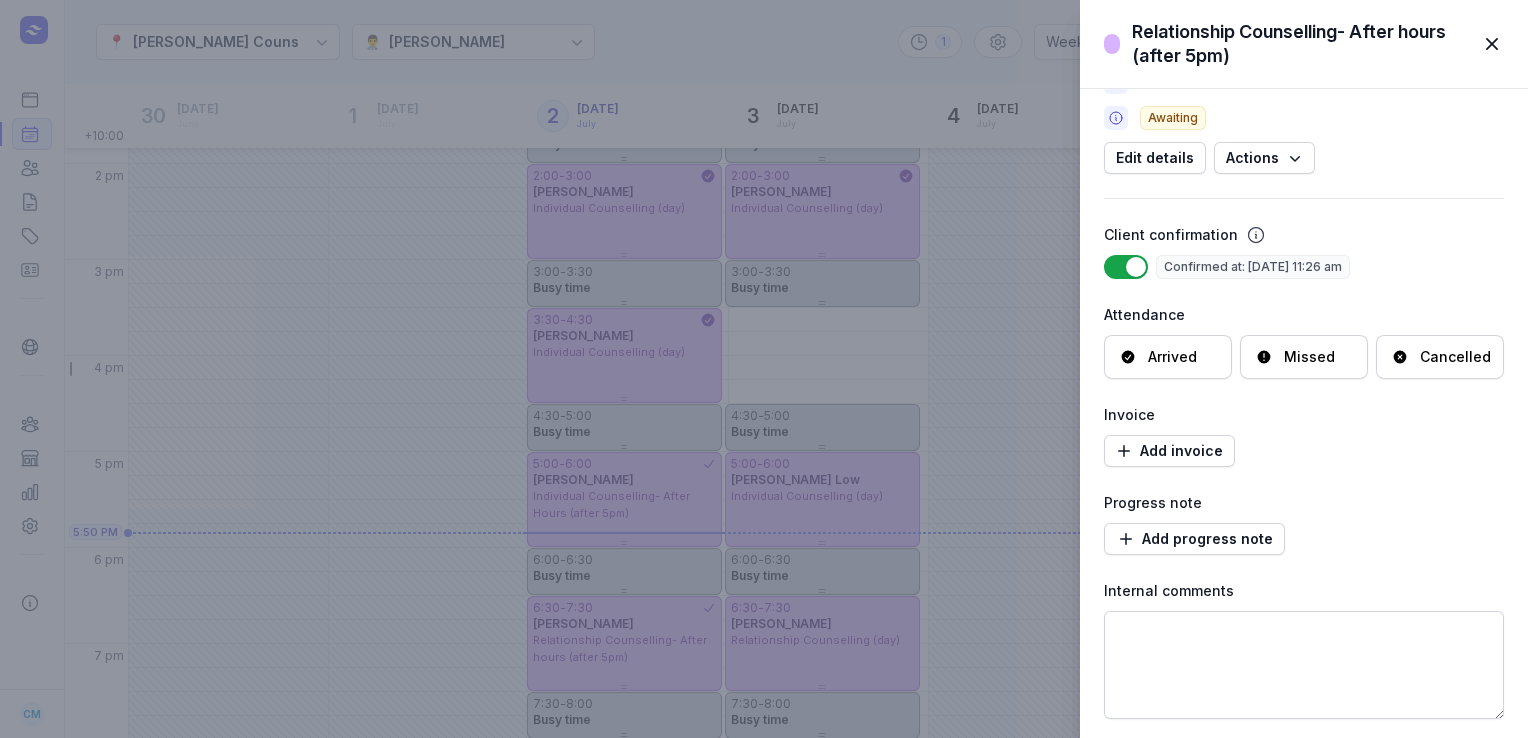 scroll, scrollTop: 0, scrollLeft: 0, axis: both 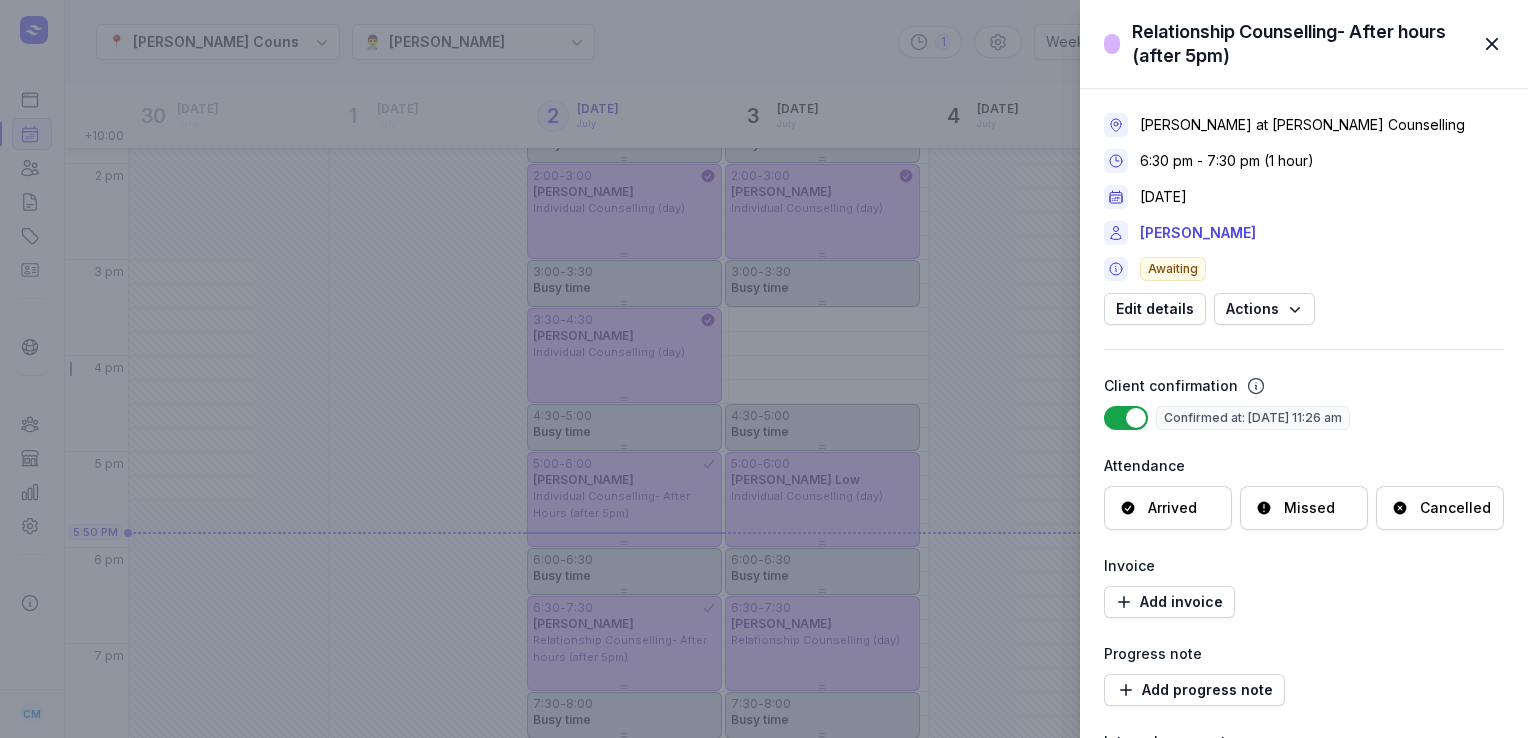 click at bounding box center [1492, 44] 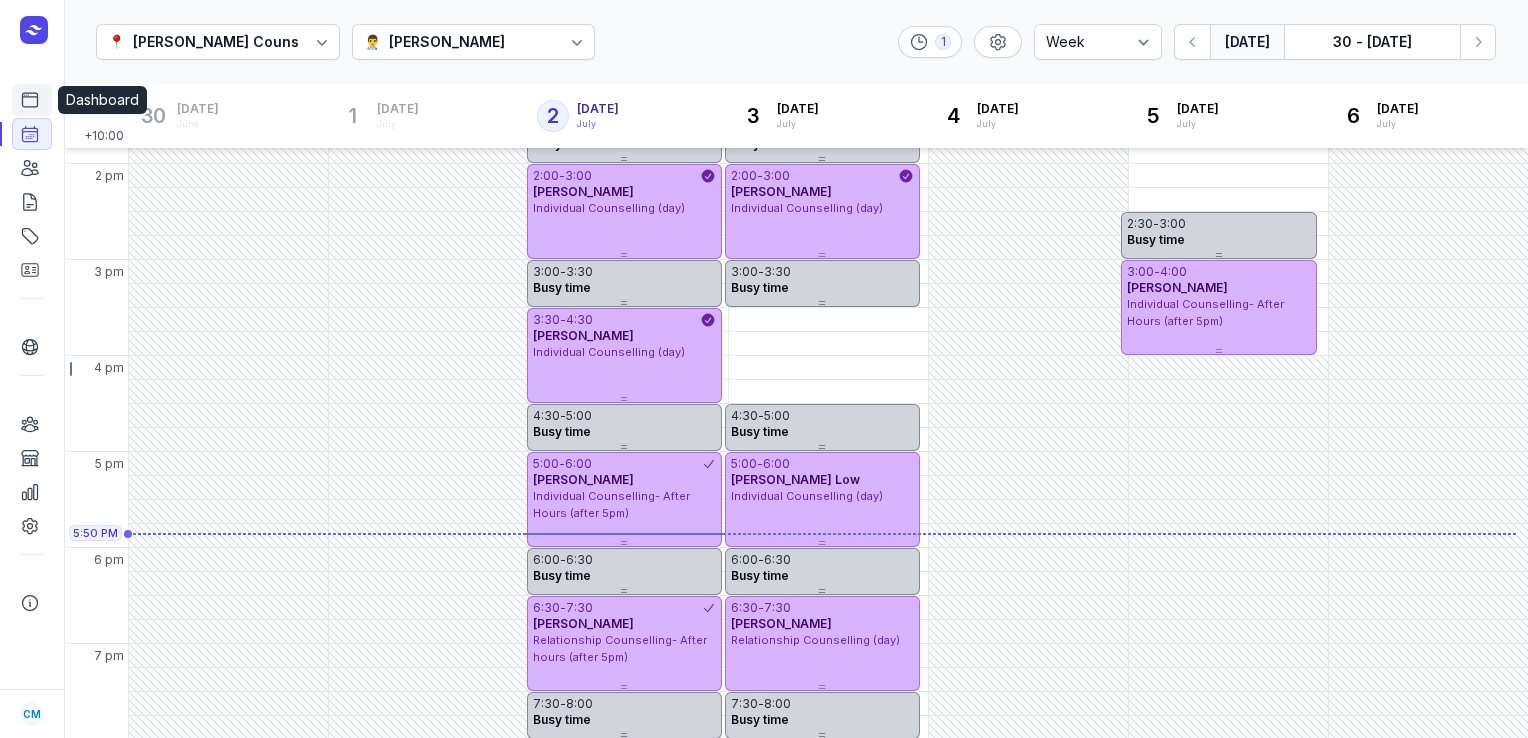 click 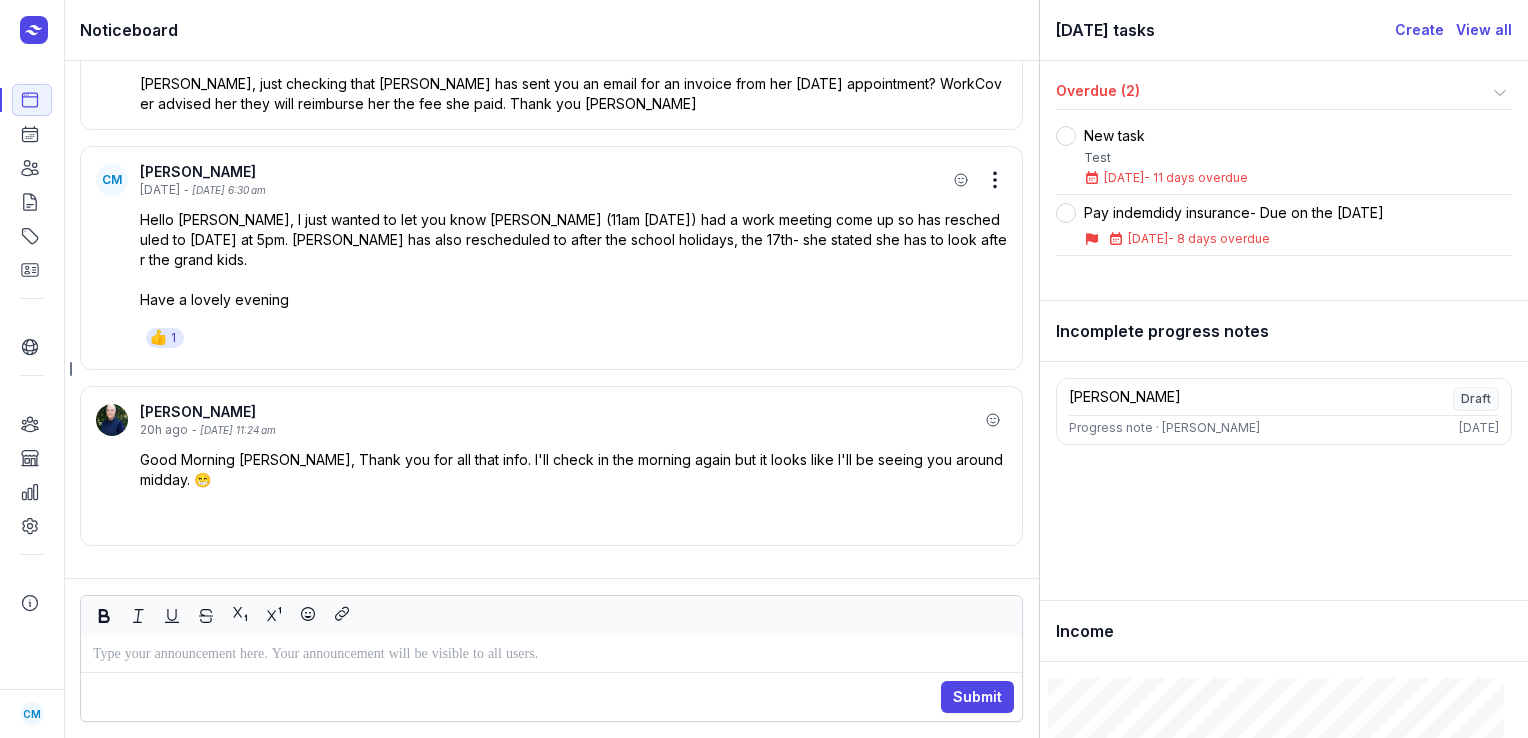 click at bounding box center (551, 654) 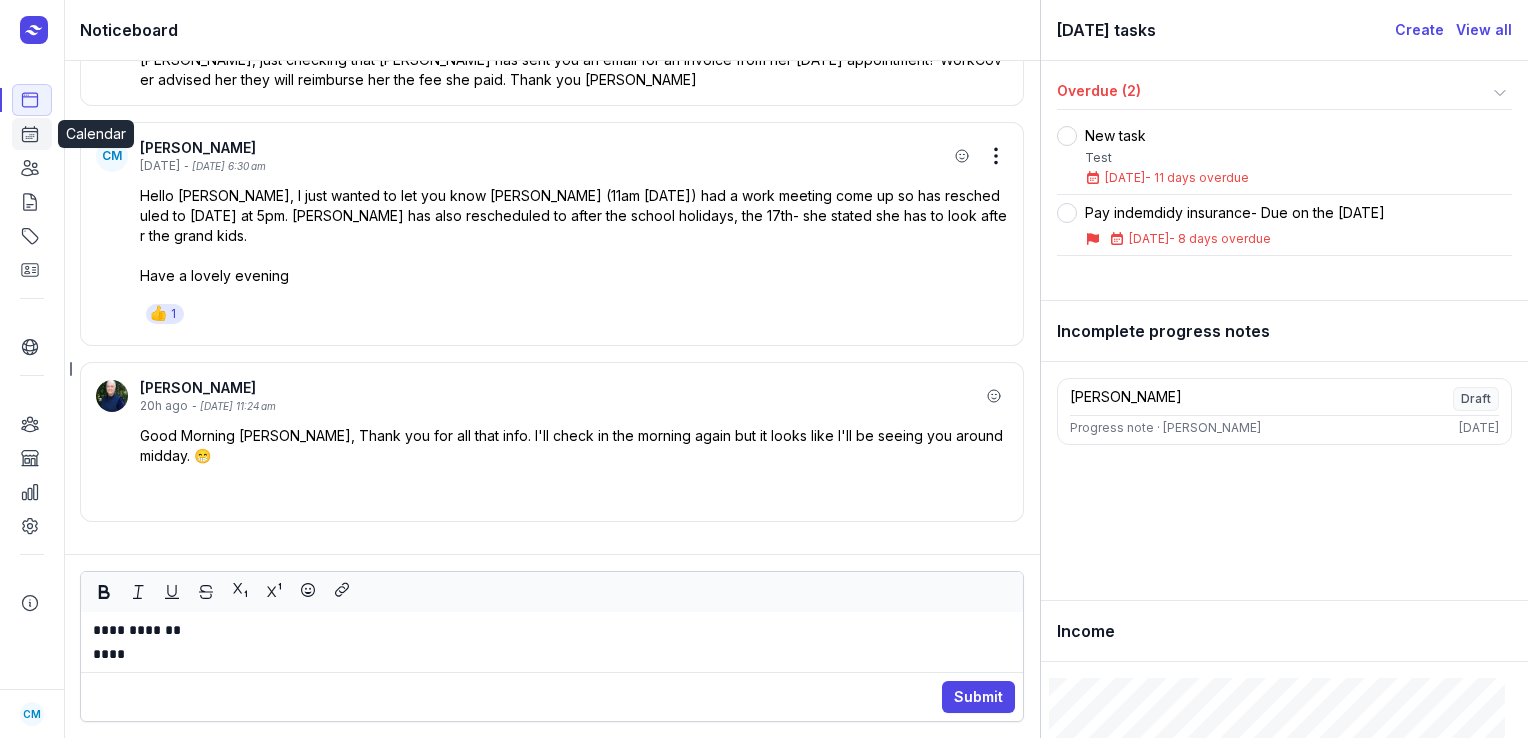 click 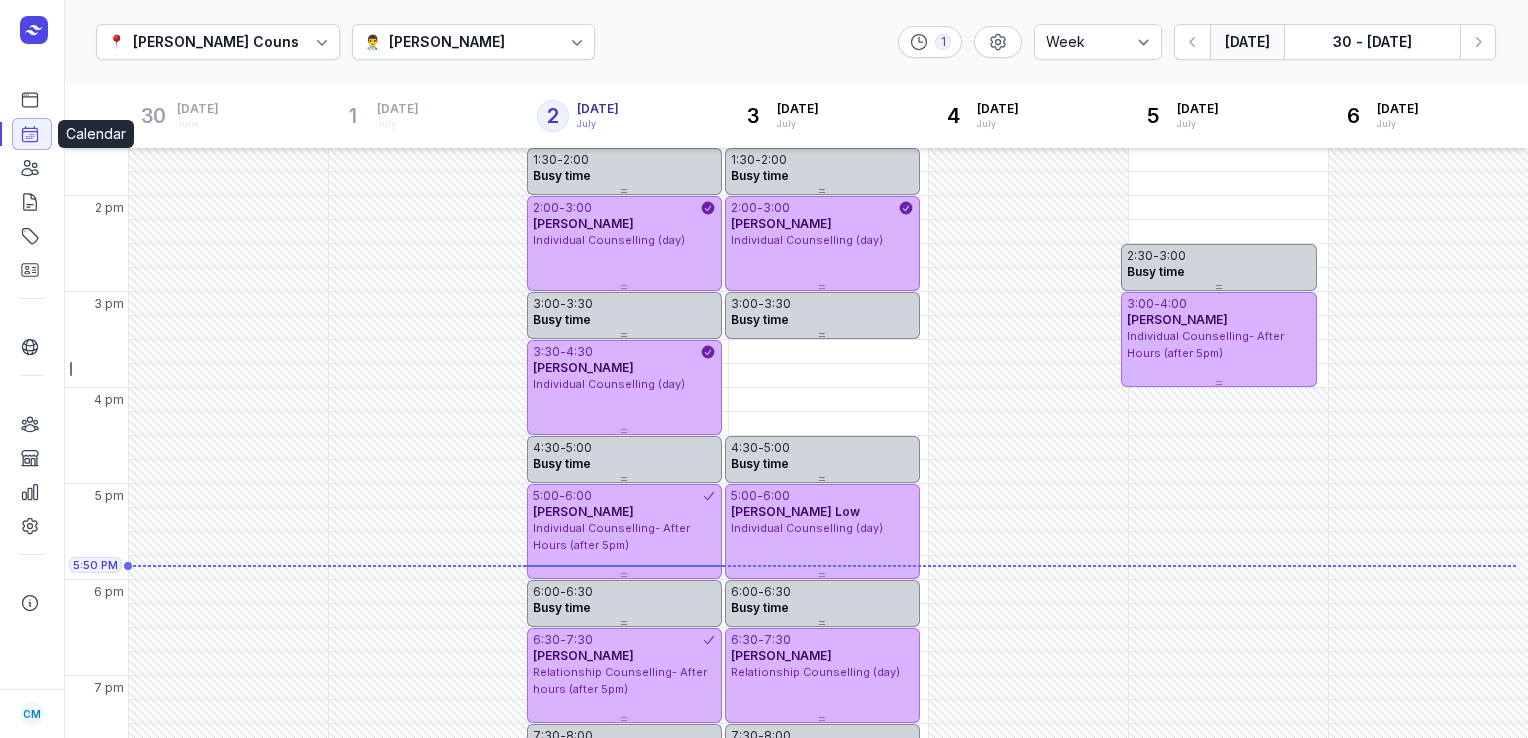 scroll, scrollTop: 561, scrollLeft: 0, axis: vertical 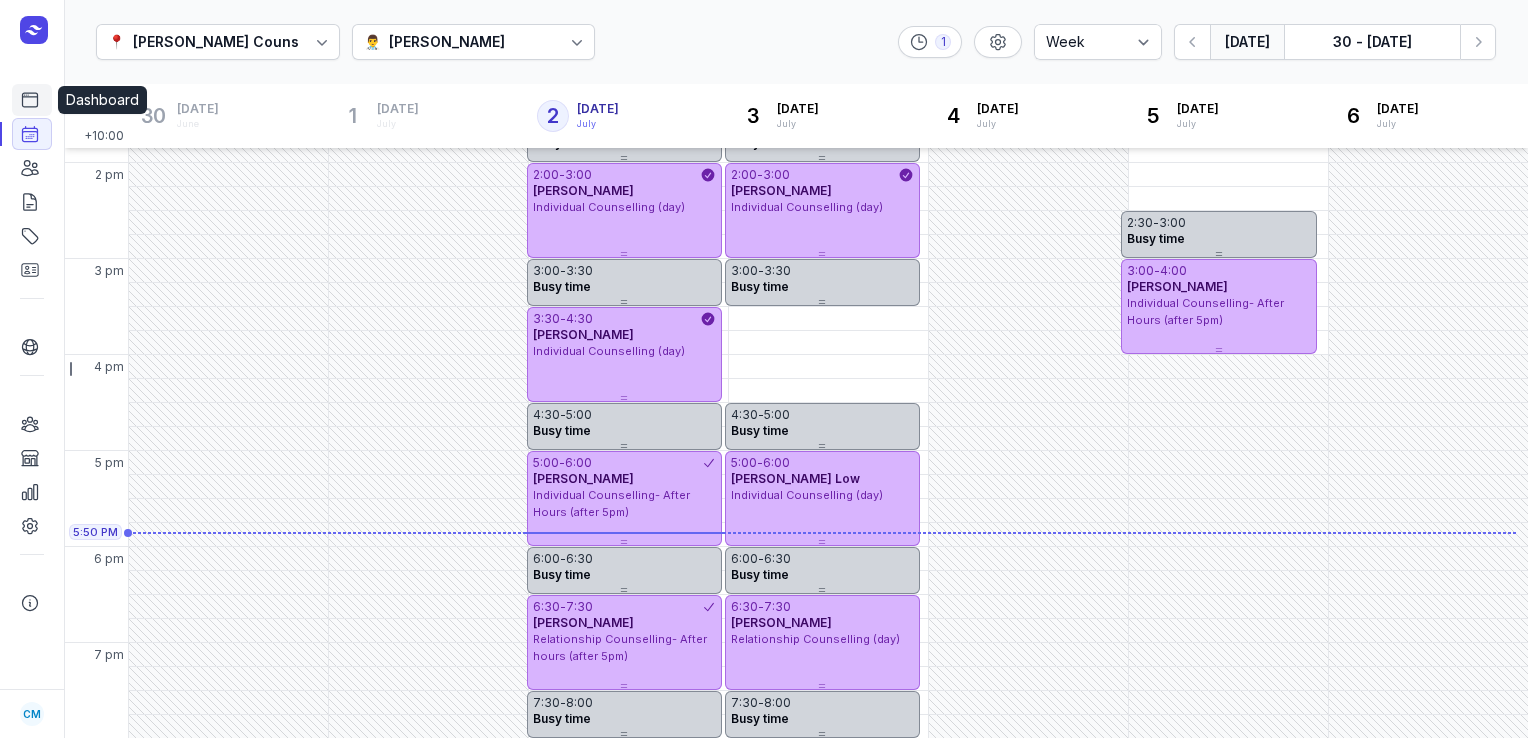 click 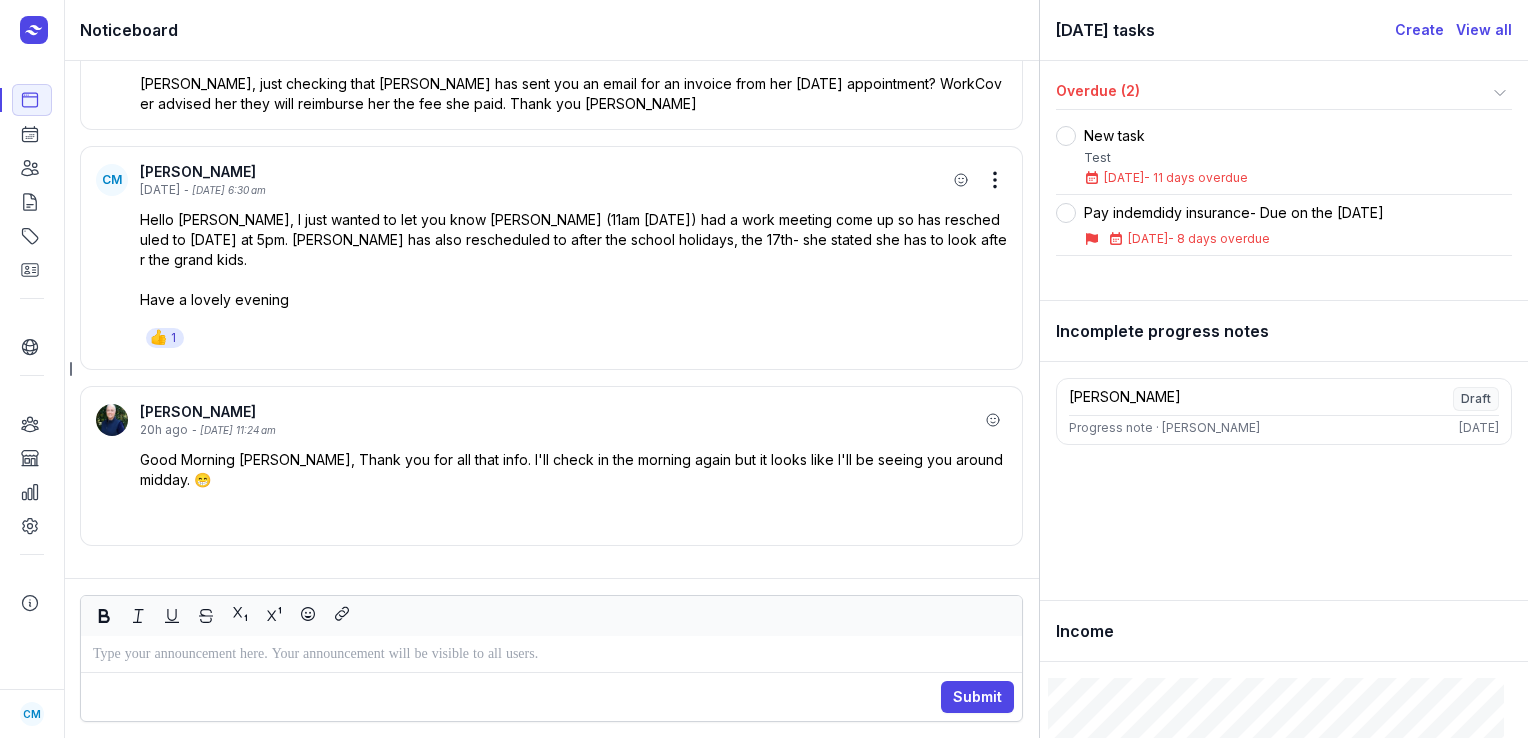 click at bounding box center (551, 654) 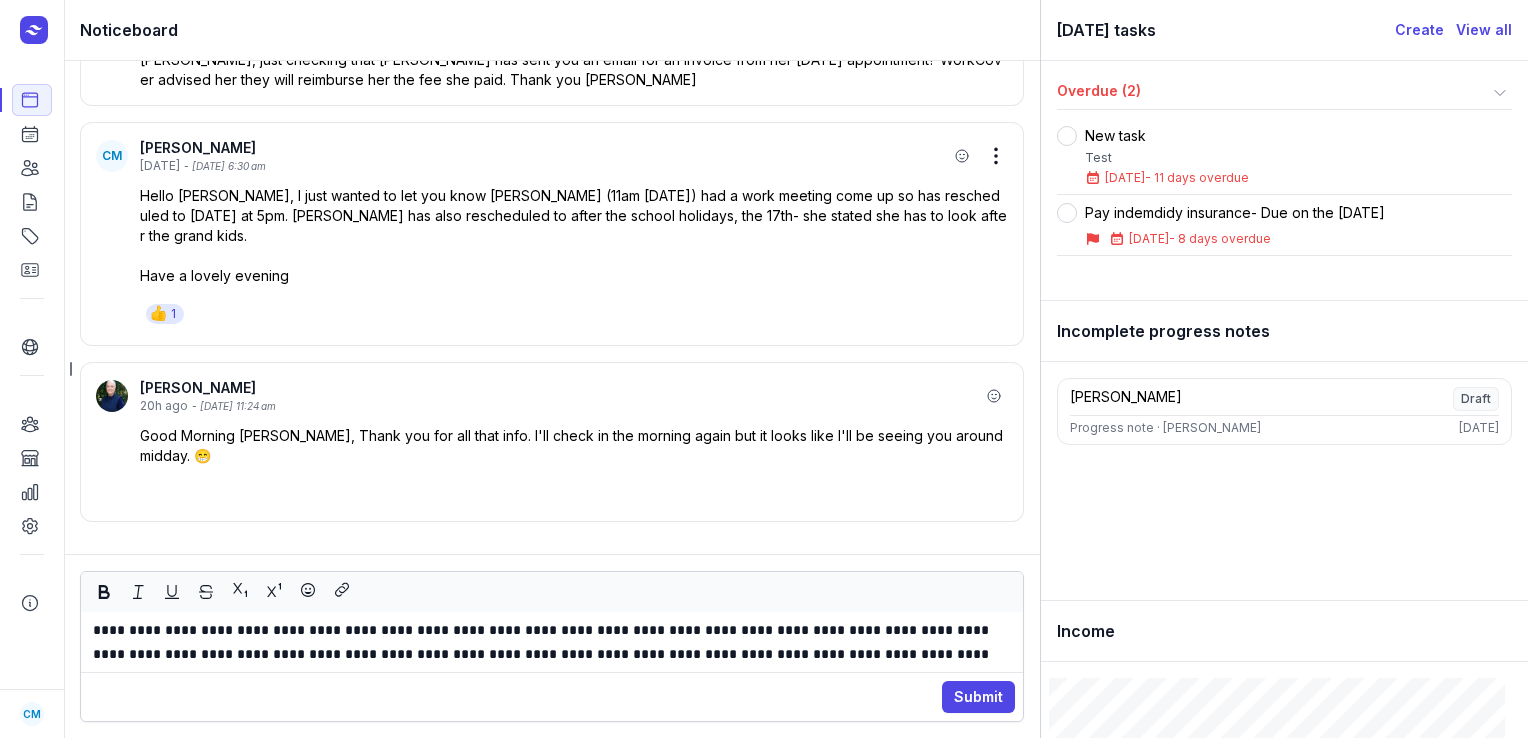 click on "**********" at bounding box center (552, 642) 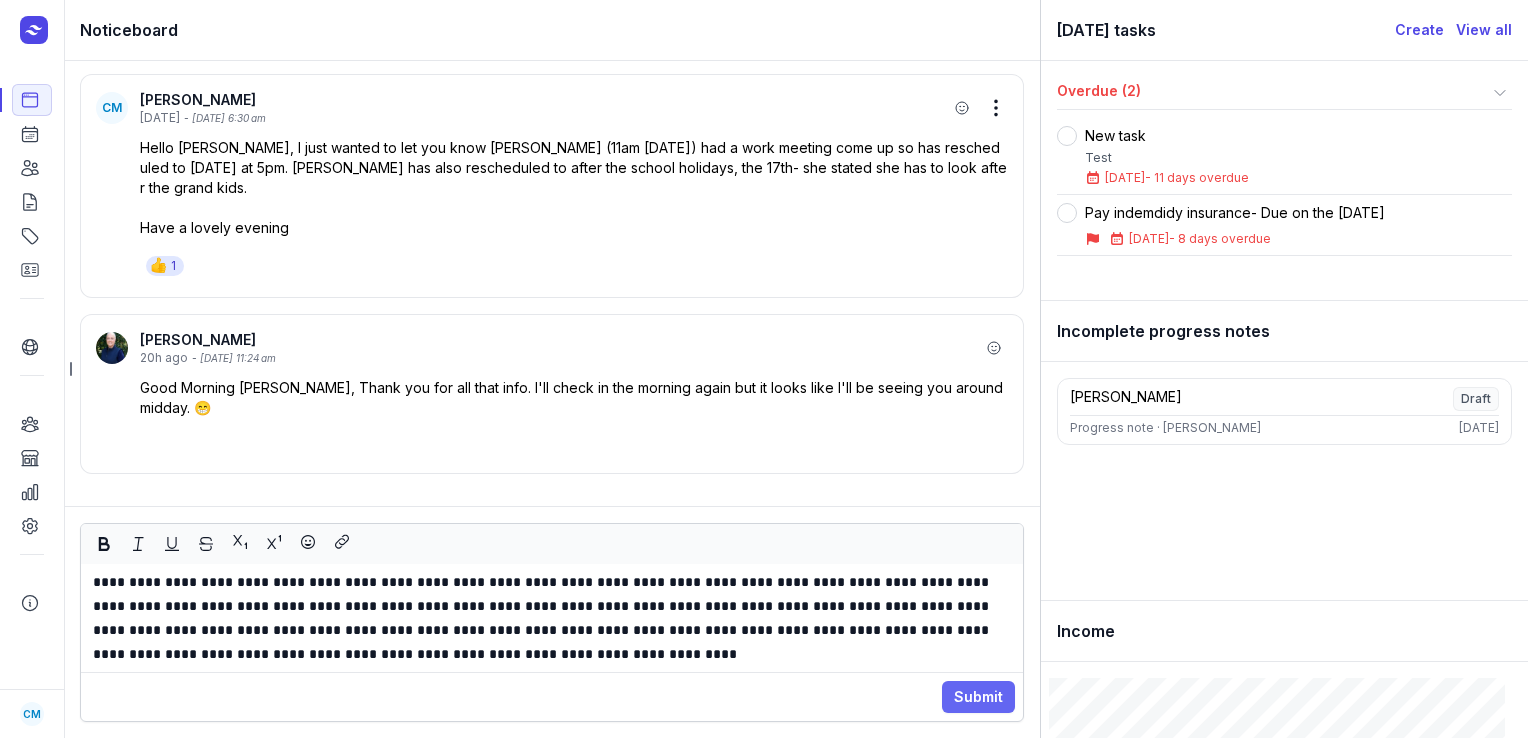 click on "Submit" at bounding box center (978, 697) 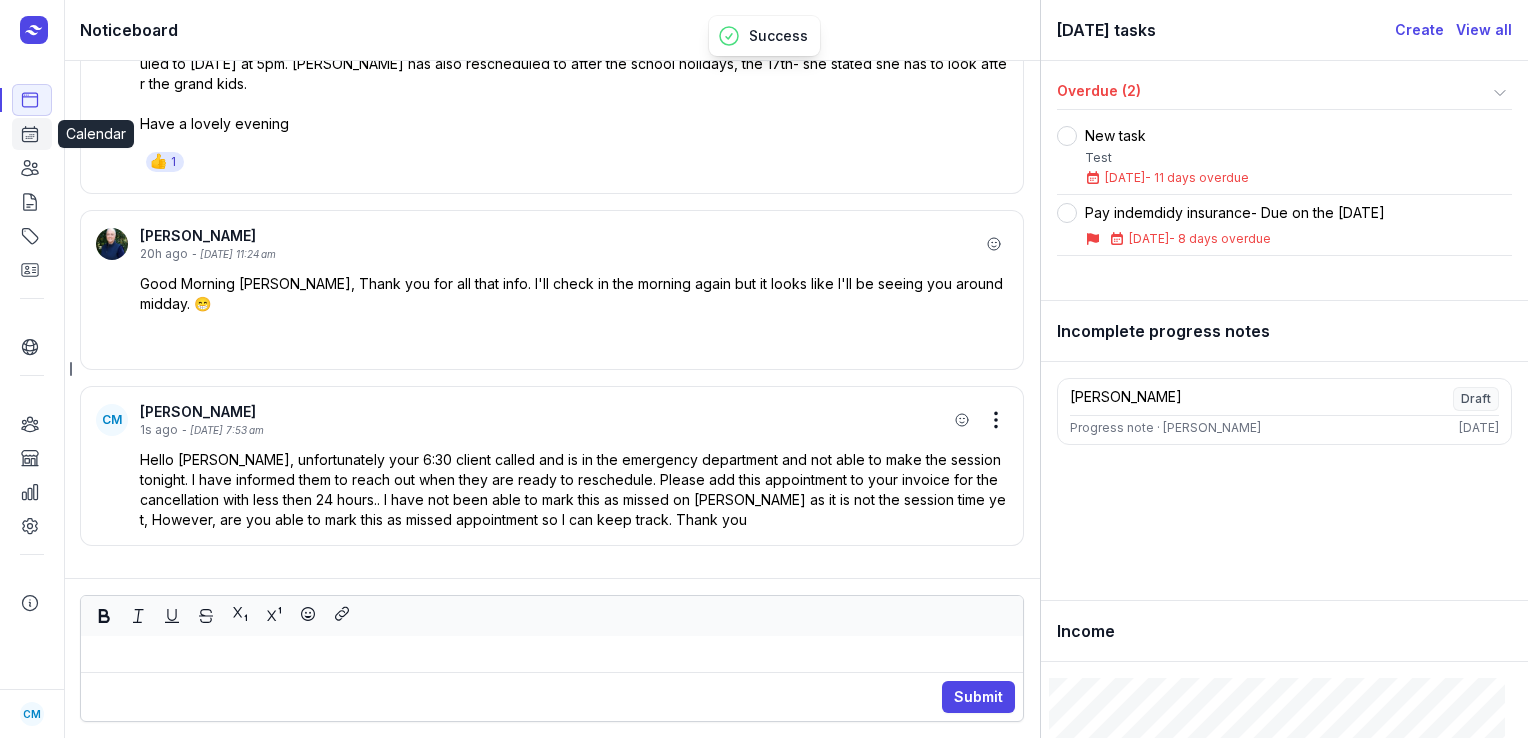 click 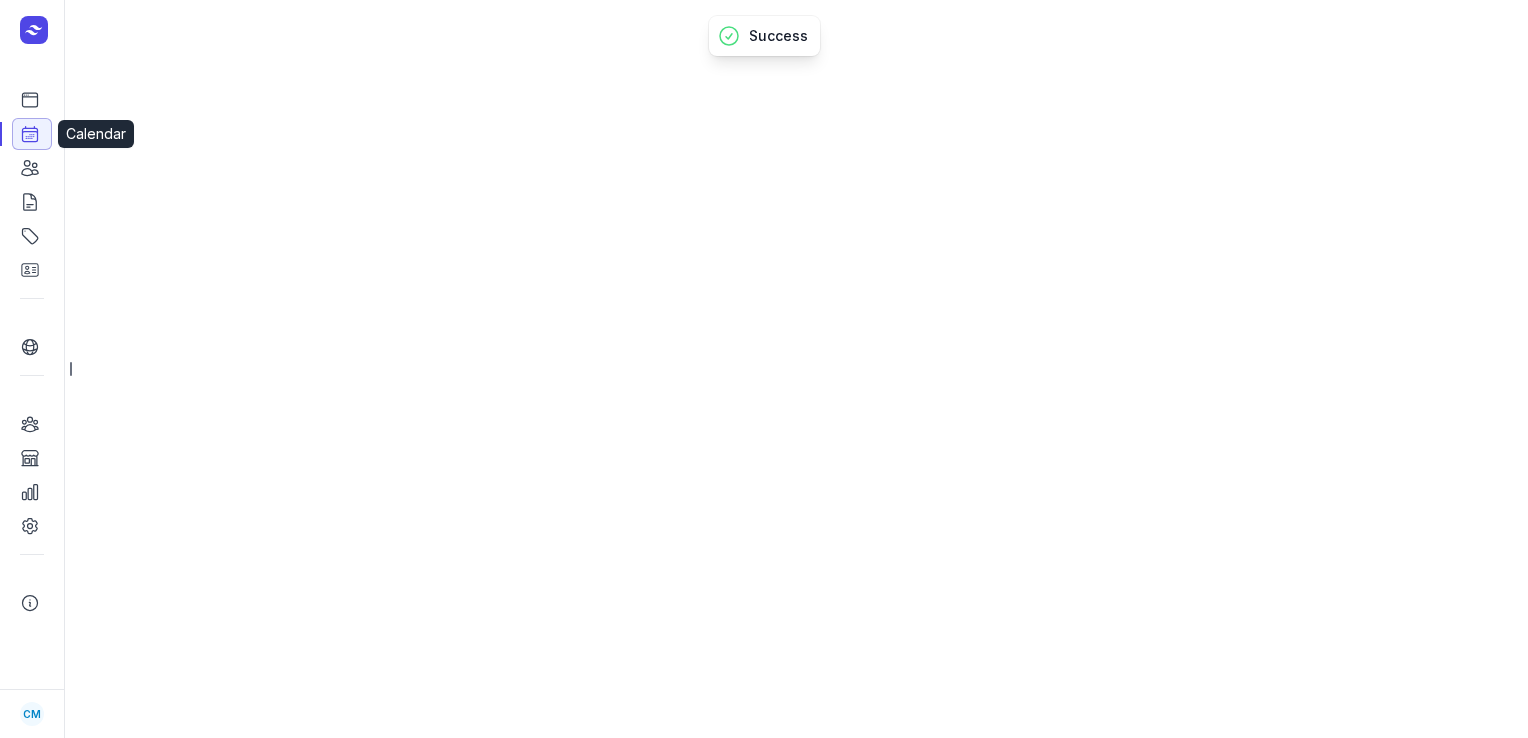 select on "week" 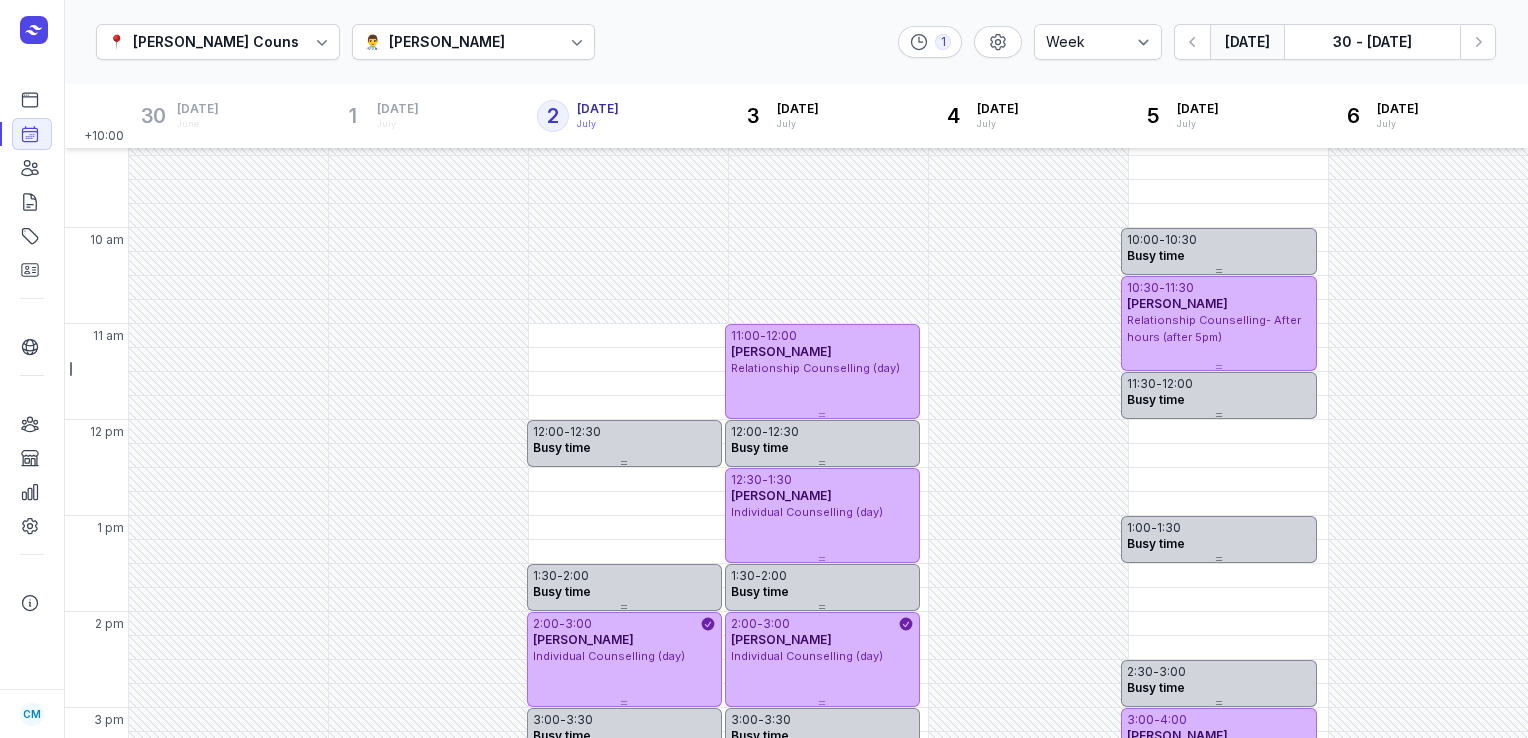 scroll, scrollTop: 0, scrollLeft: 0, axis: both 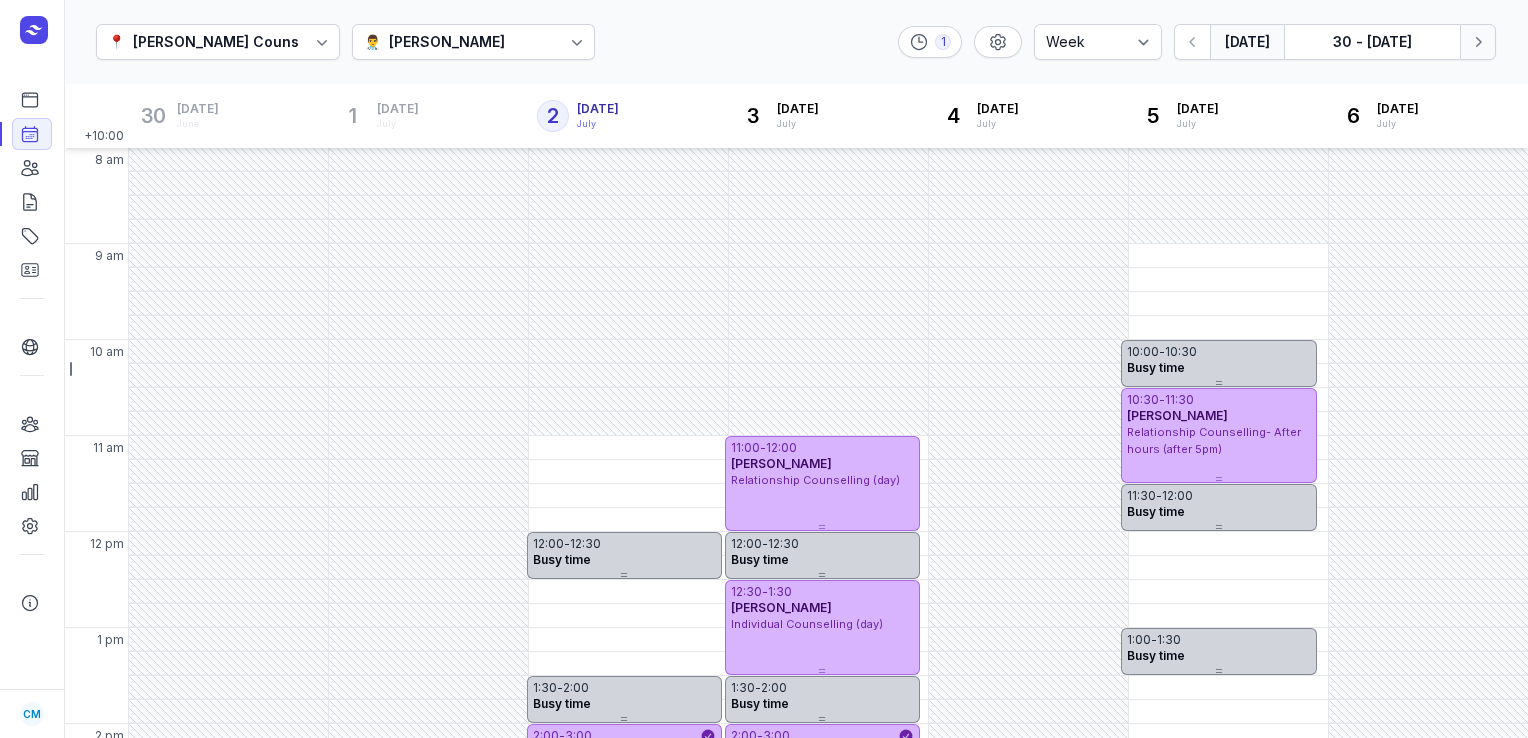 click 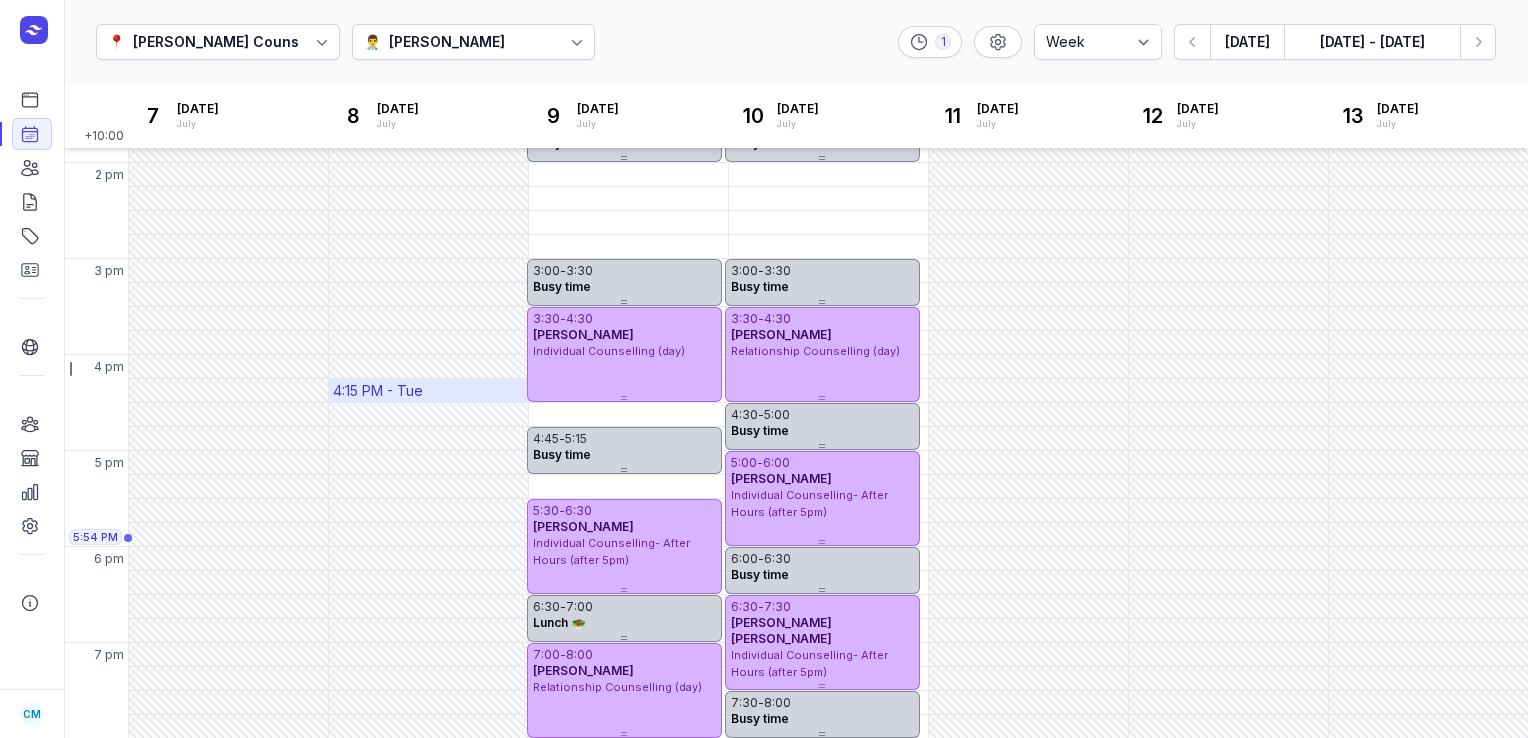 scroll, scrollTop: 481, scrollLeft: 0, axis: vertical 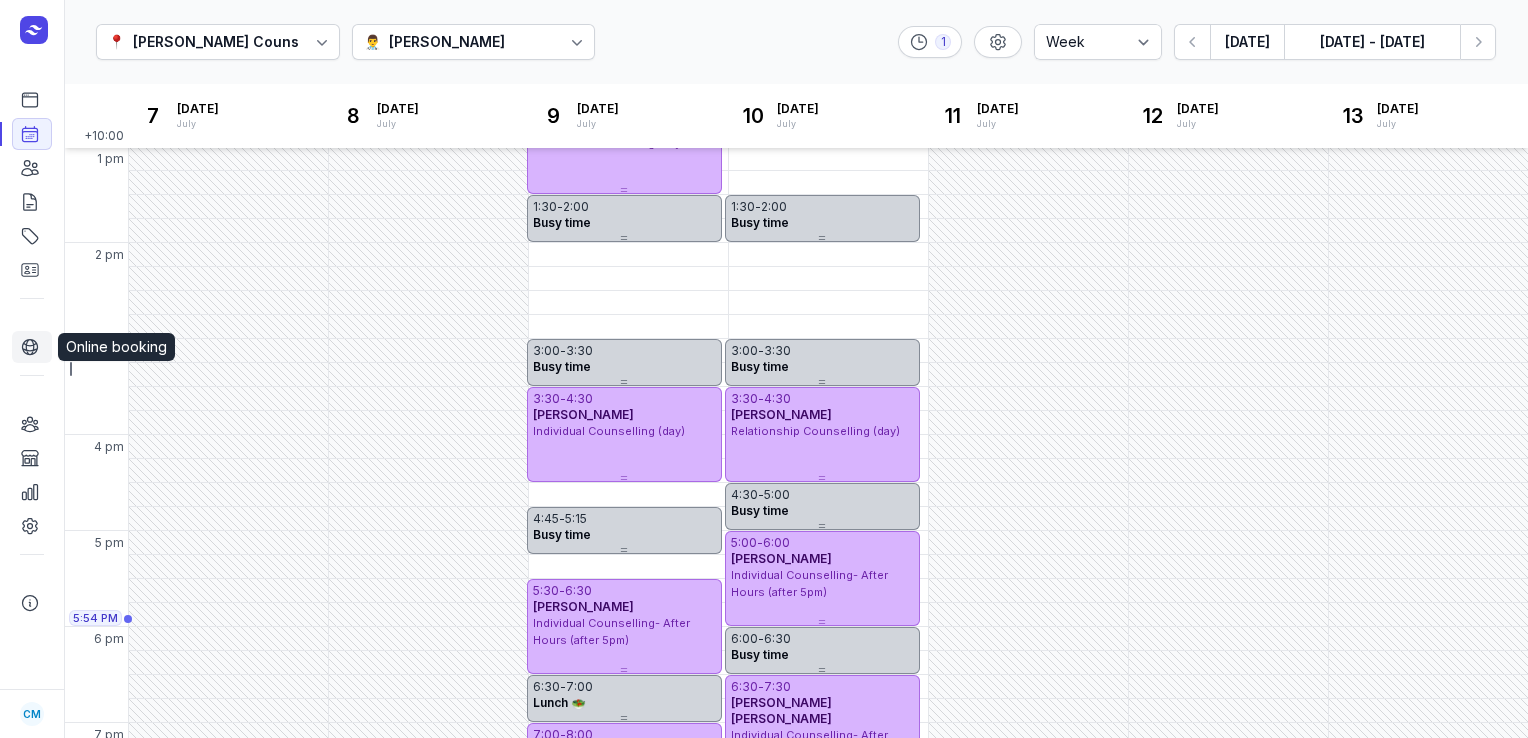 click on "Online booking" 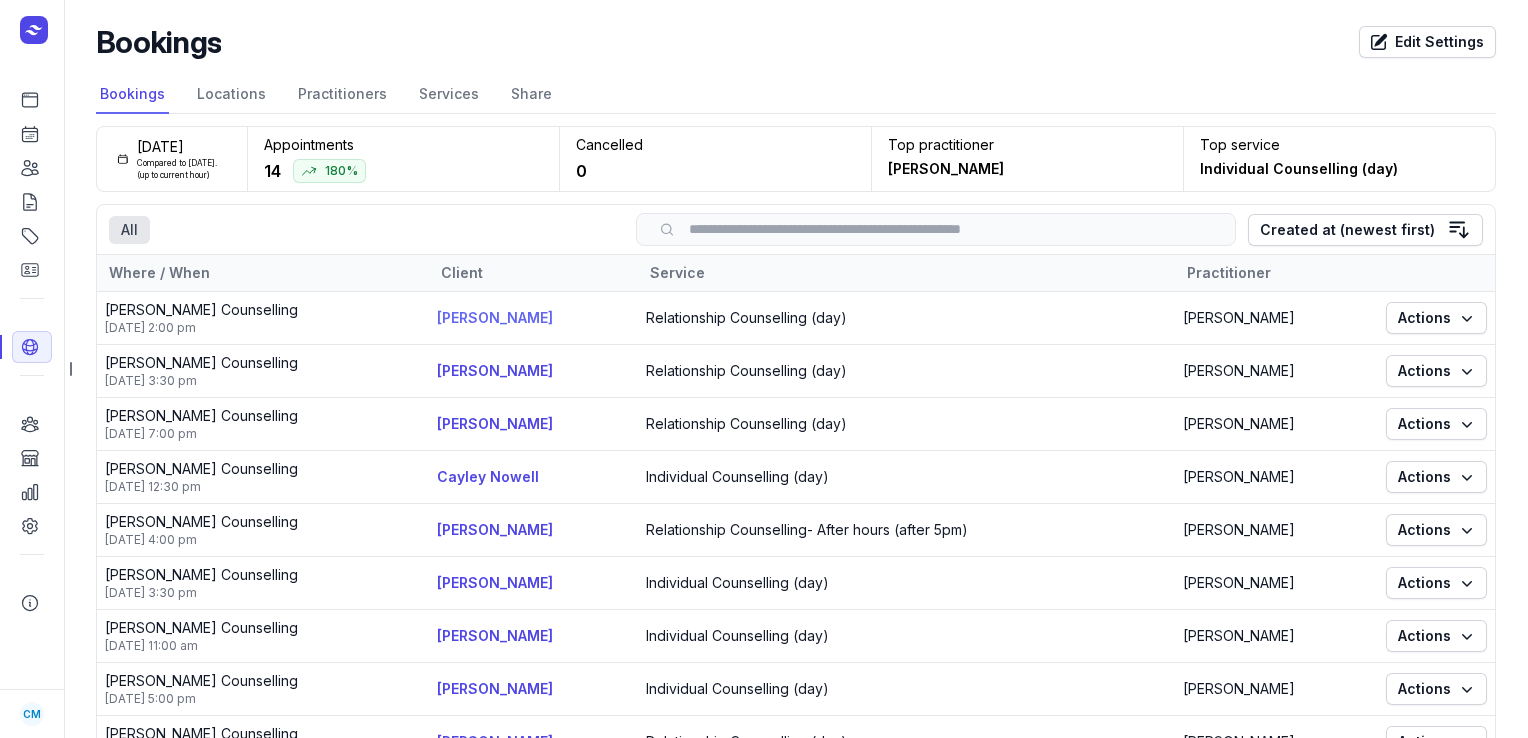 click on "[PERSON_NAME]" 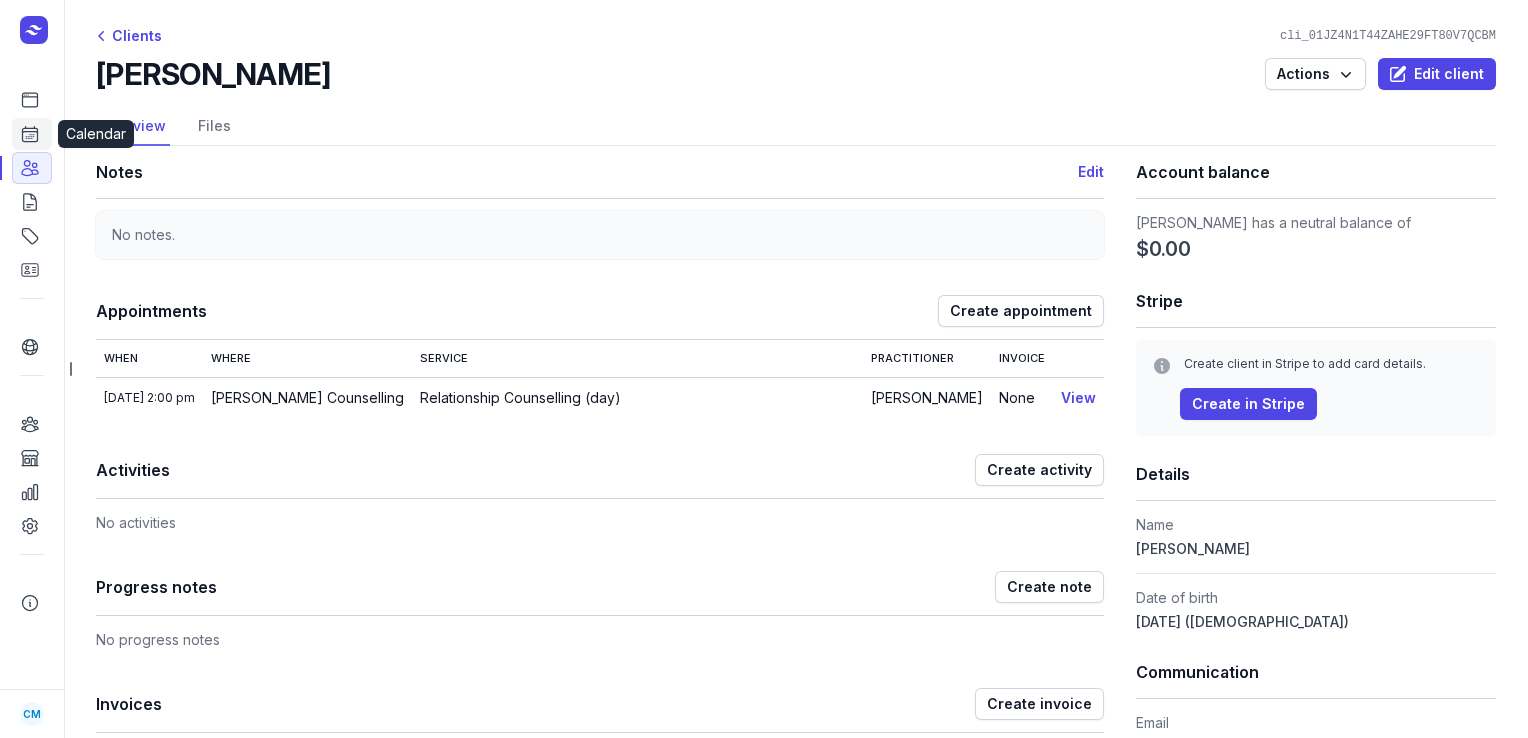 click 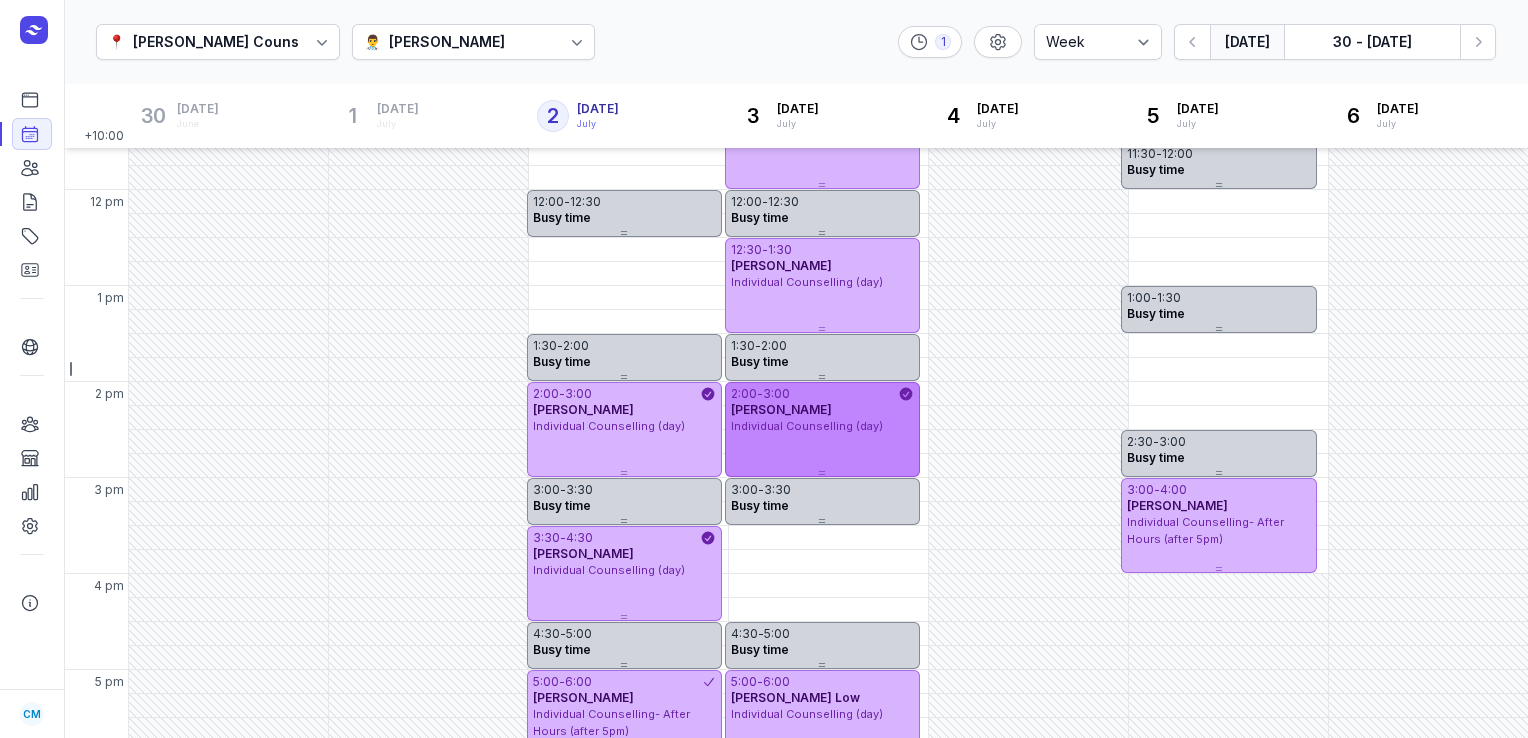scroll, scrollTop: 561, scrollLeft: 0, axis: vertical 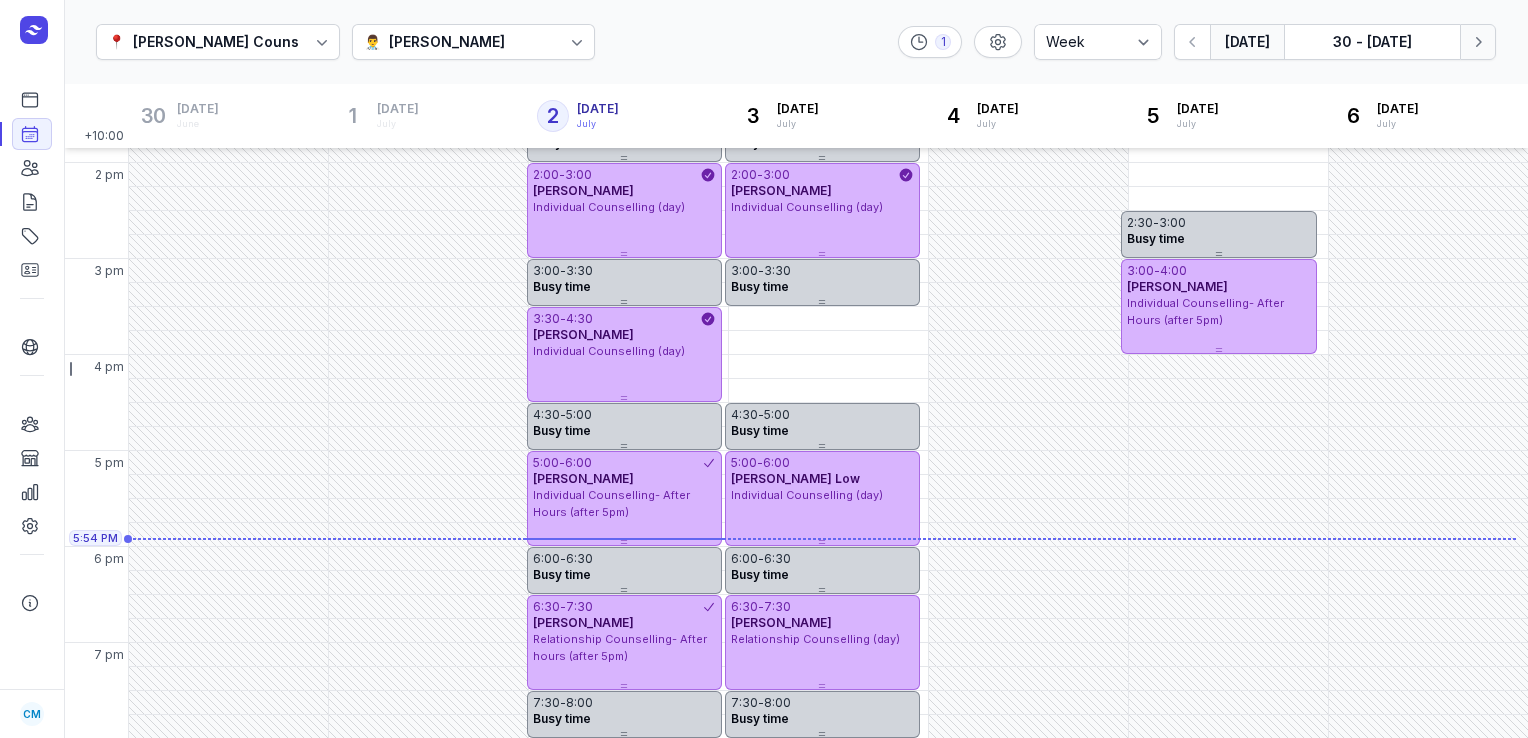click 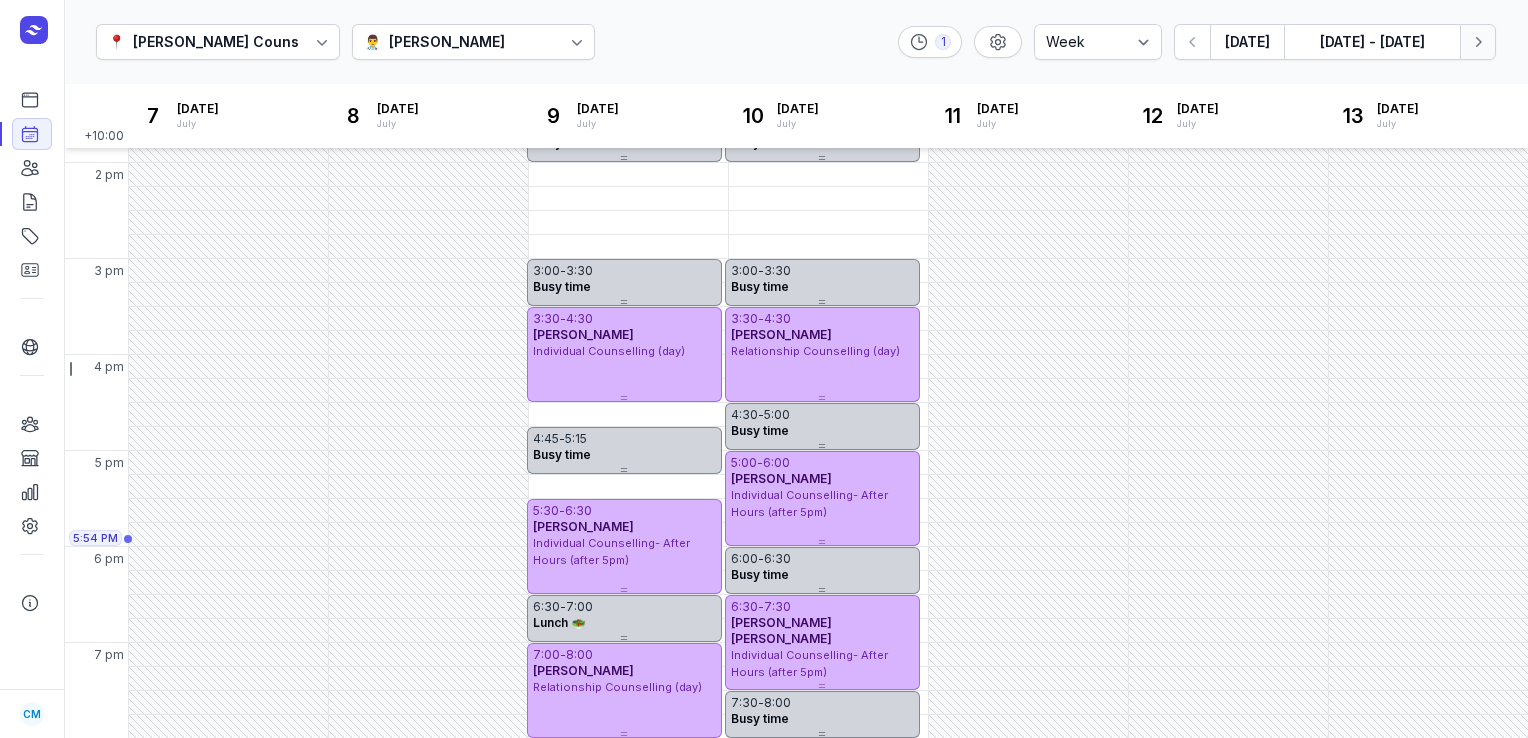 click 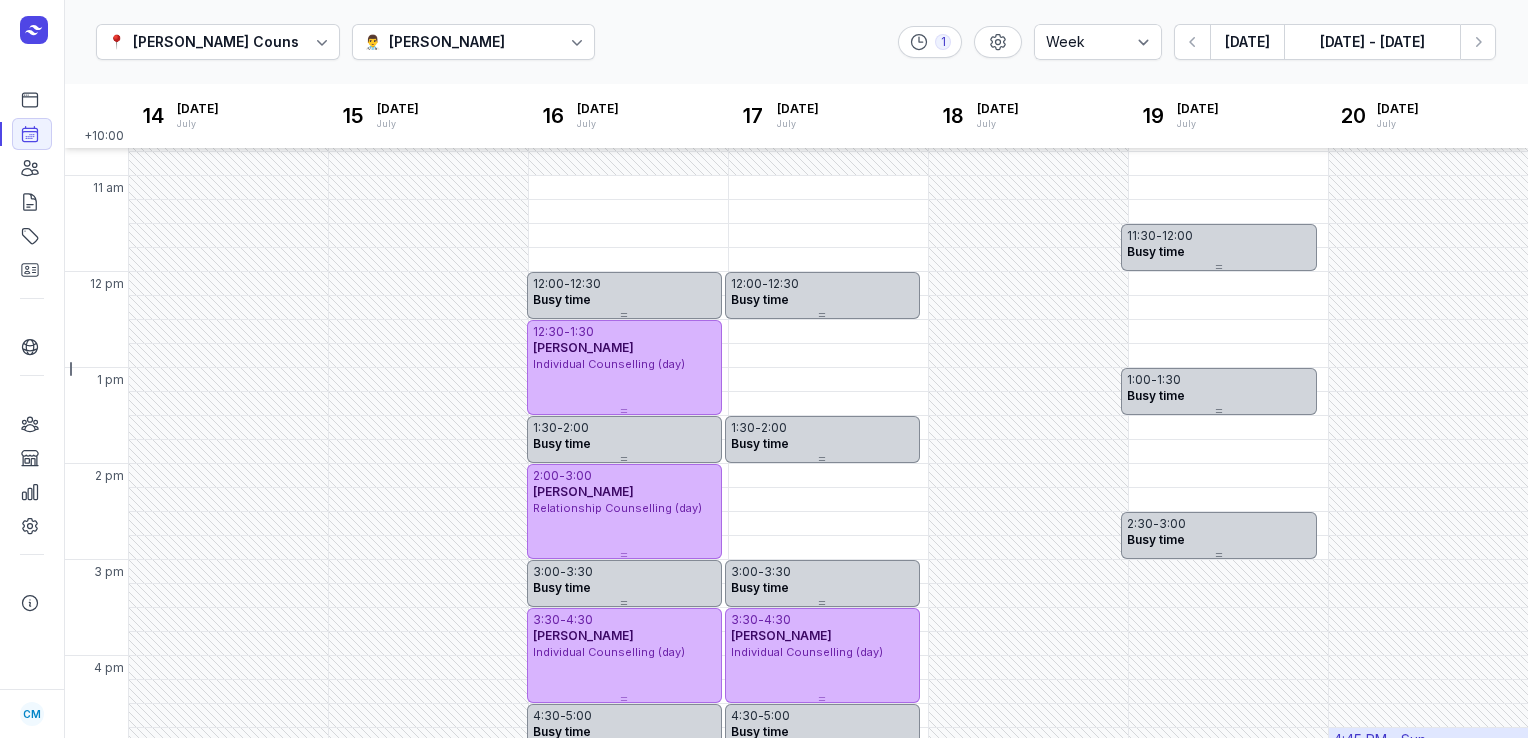 scroll, scrollTop: 260, scrollLeft: 0, axis: vertical 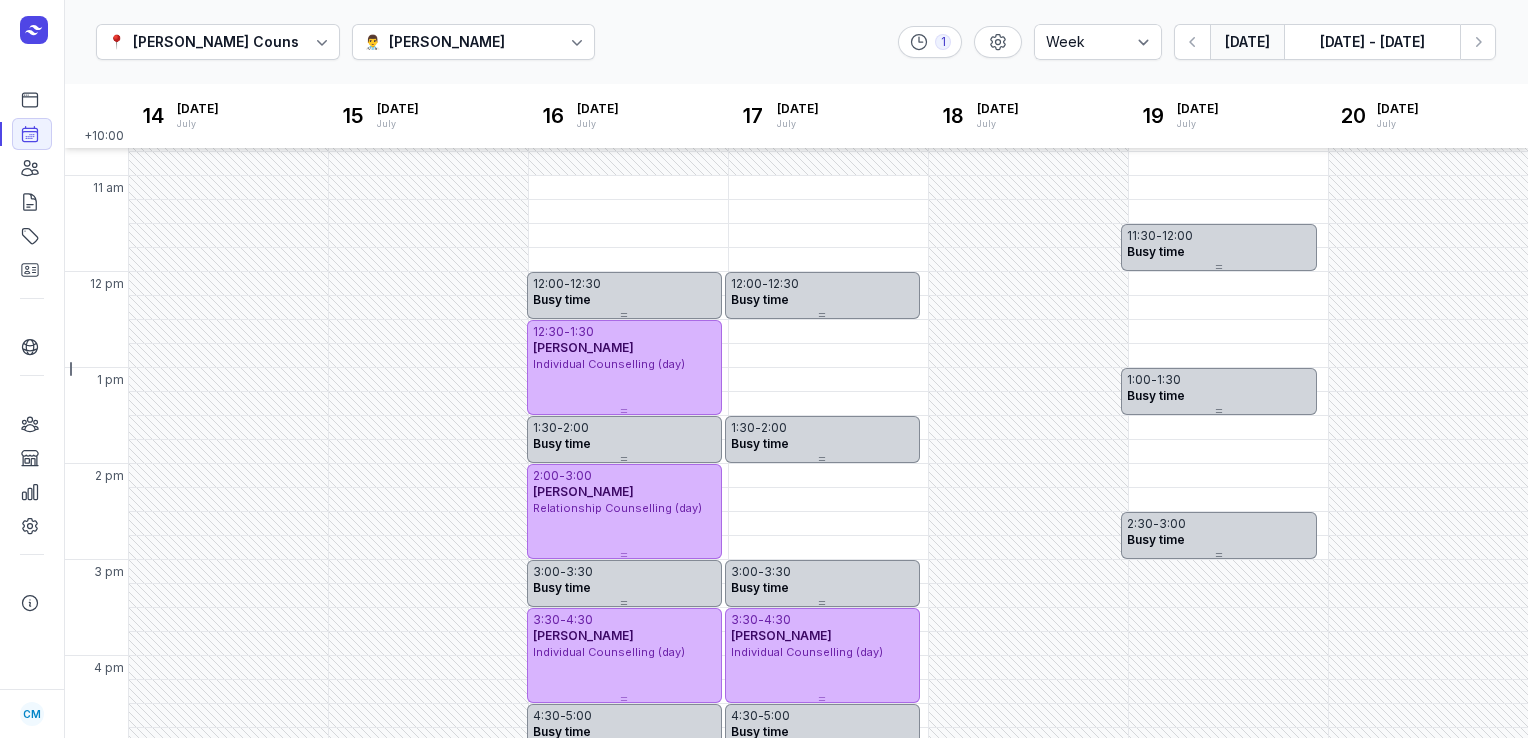 click on "[DATE]" at bounding box center (1247, 42) 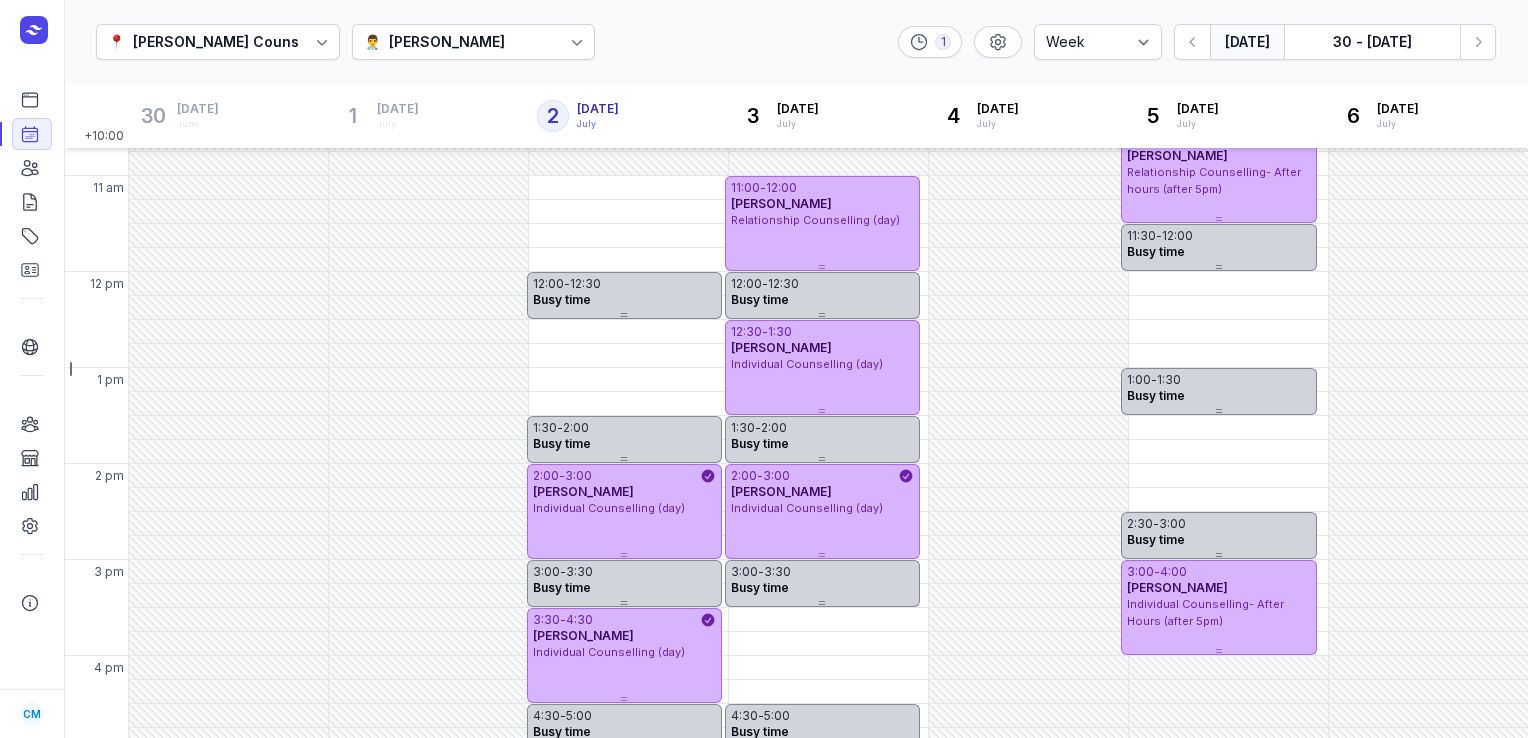 click on "👨‍⚕️ [PERSON_NAME]" at bounding box center [474, 42] 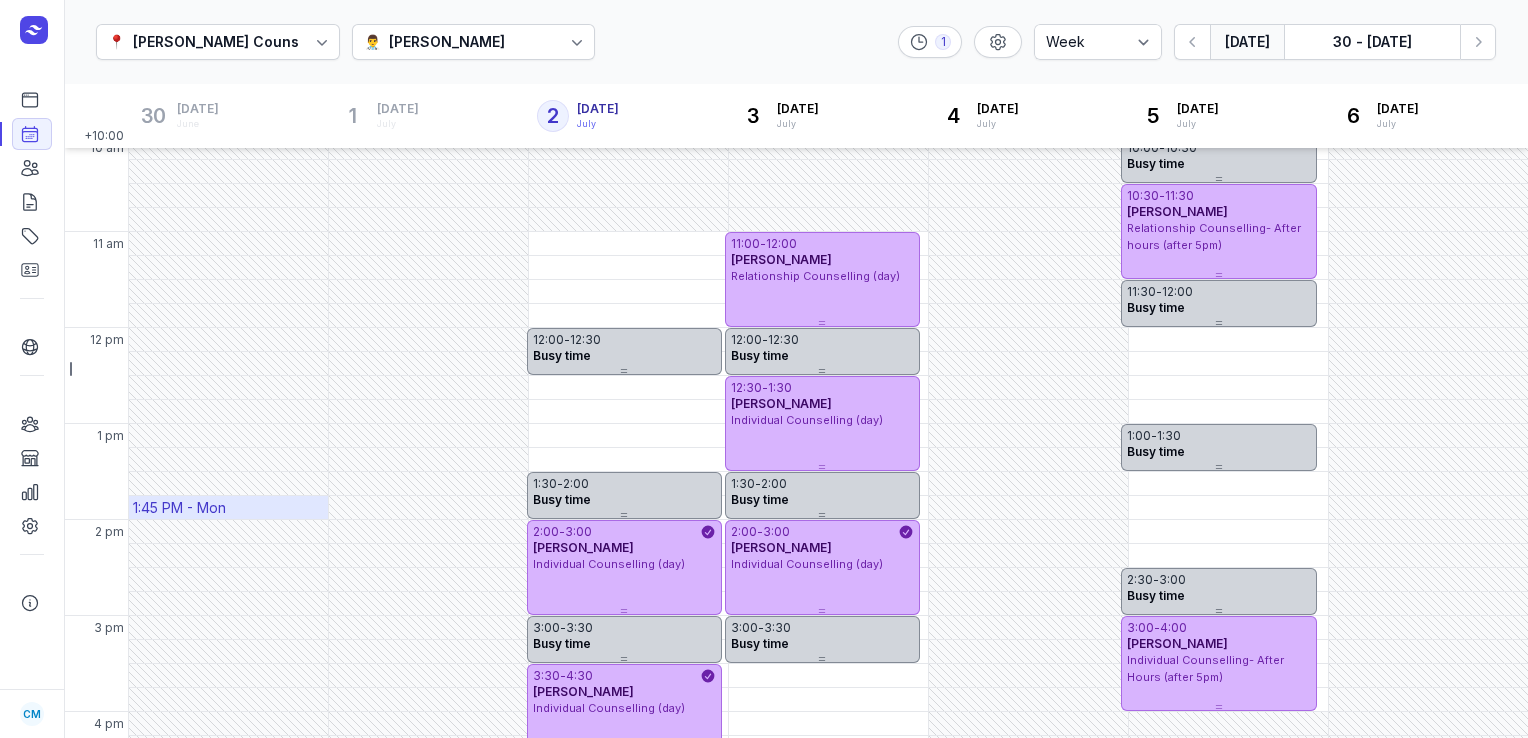 scroll, scrollTop: 204, scrollLeft: 0, axis: vertical 